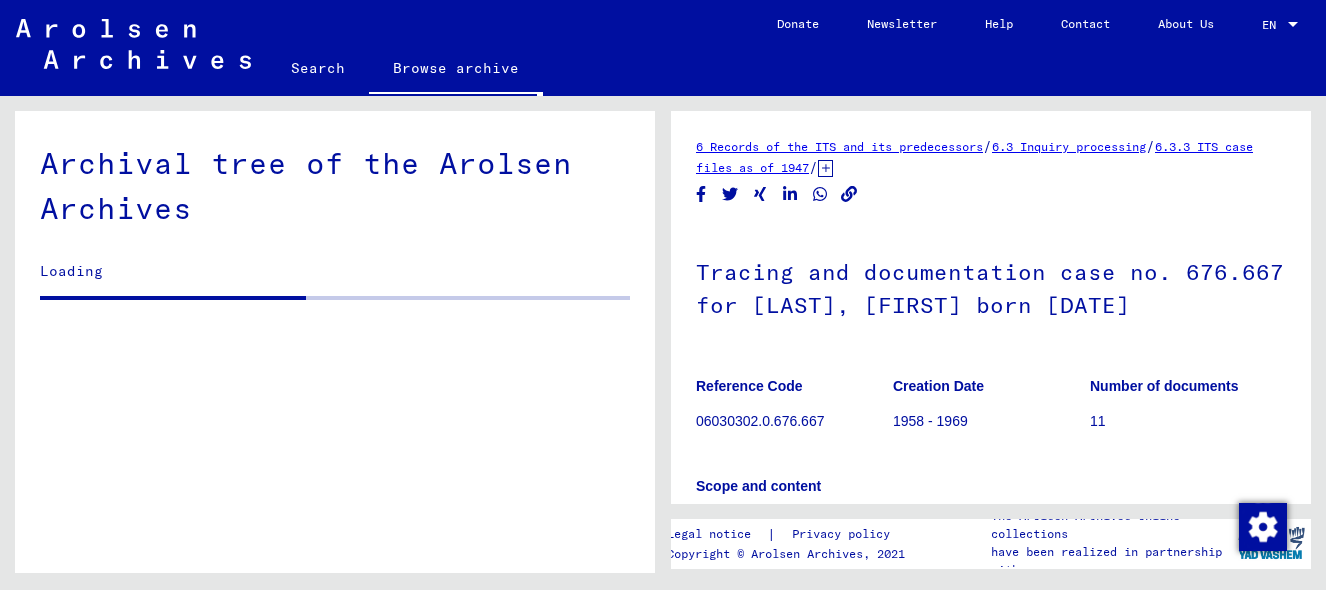 scroll, scrollTop: 0, scrollLeft: 0, axis: both 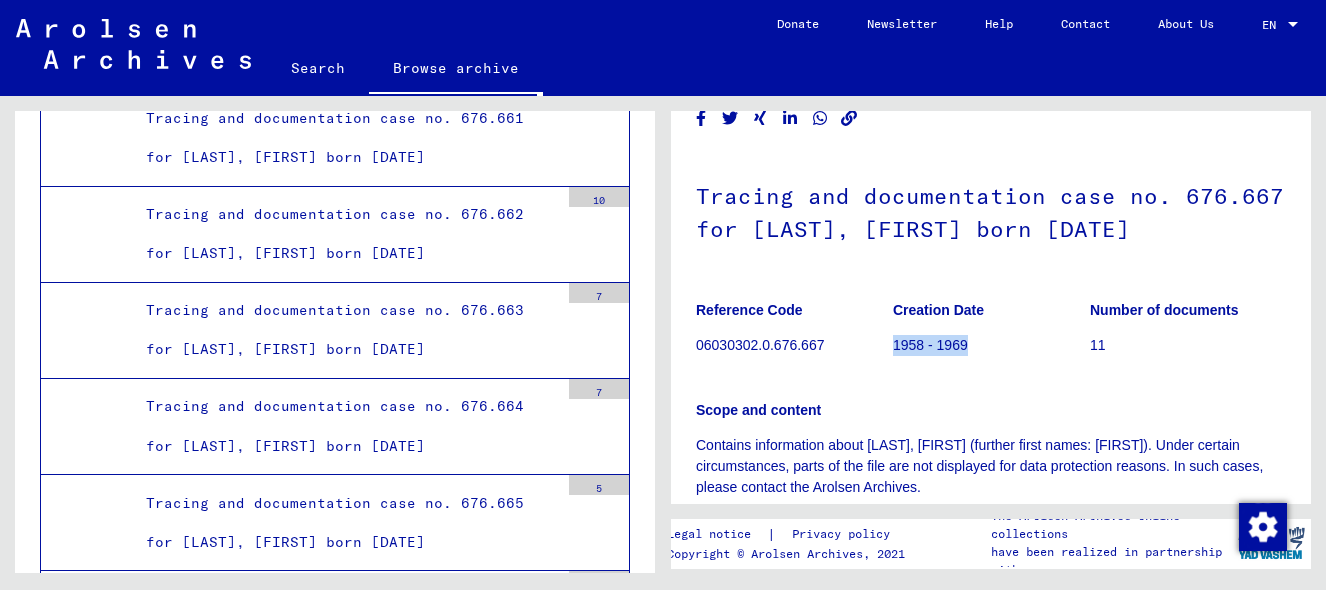 drag, startPoint x: 893, startPoint y: 347, endPoint x: 968, endPoint y: 350, distance: 75.059975 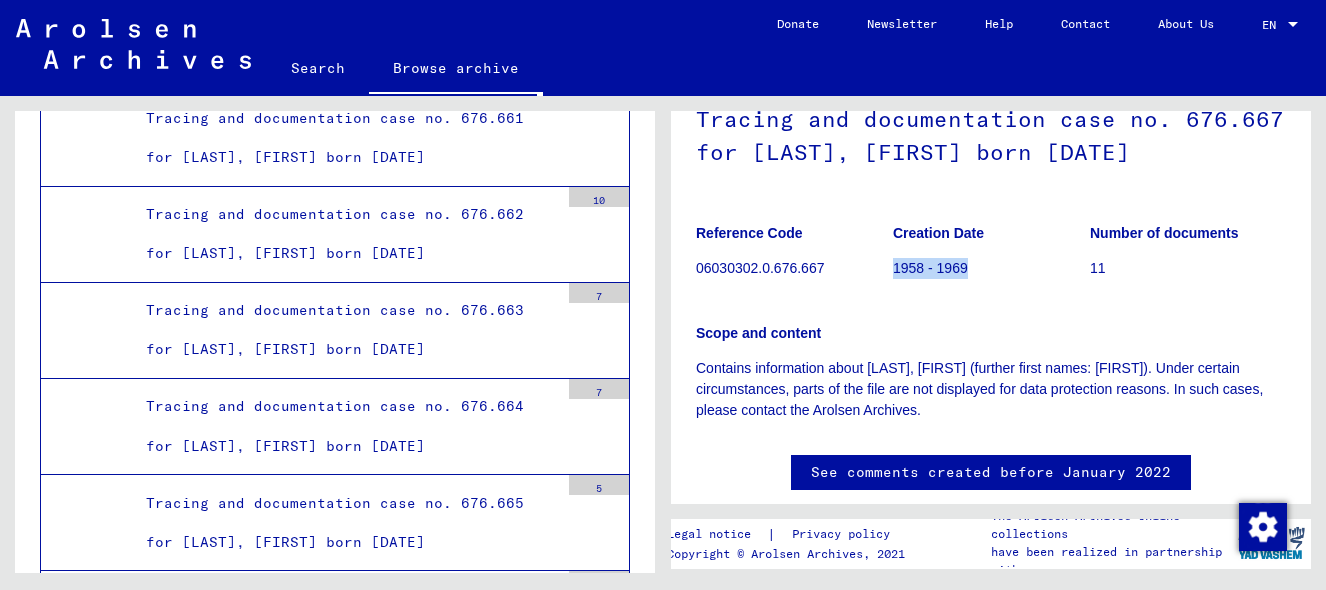 scroll, scrollTop: 0, scrollLeft: 0, axis: both 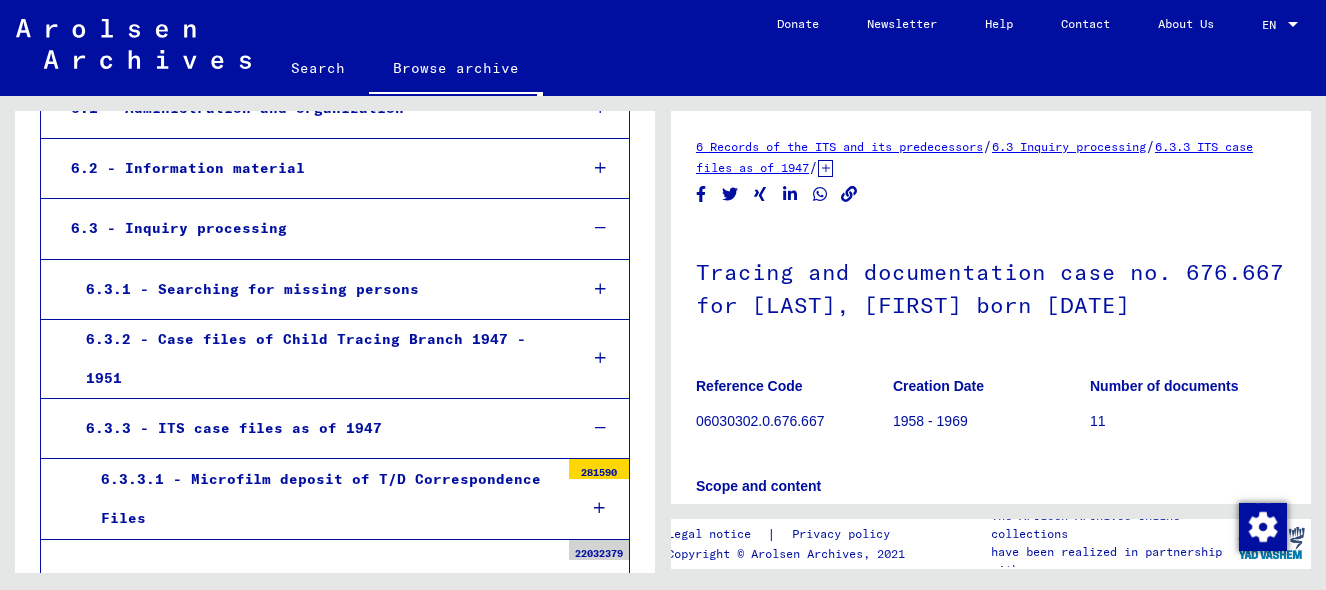 click on "6.3.3.1 - Microfilm deposit of T/D Correspondence Files" at bounding box center [322, 499] 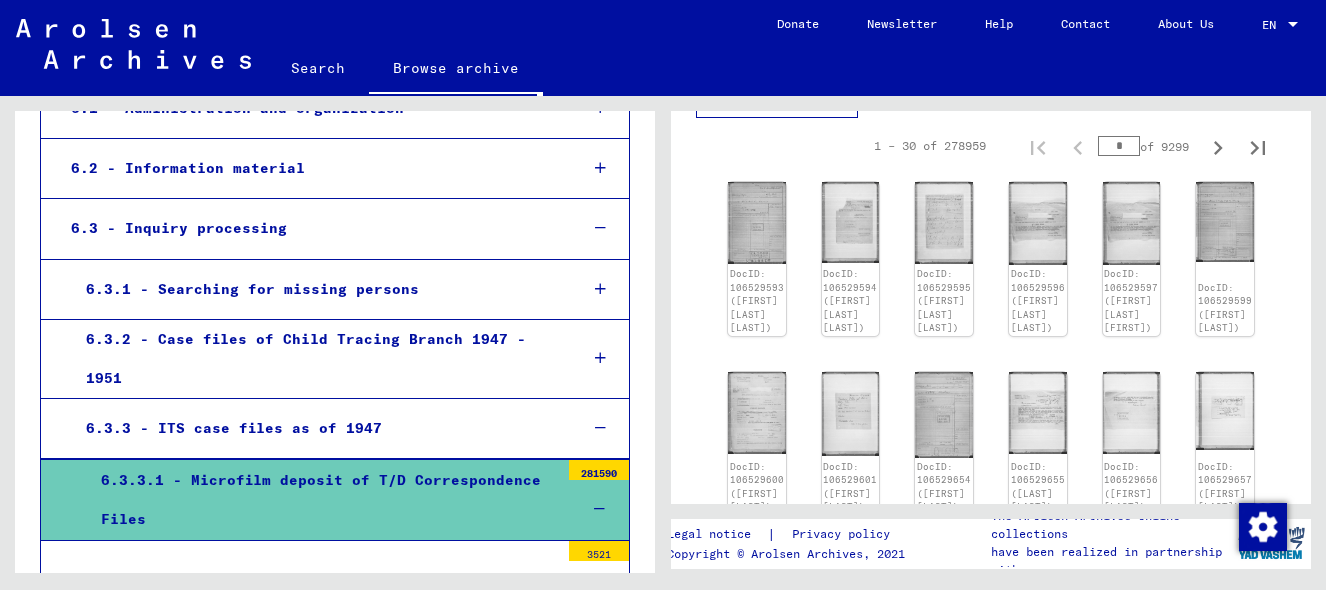 scroll, scrollTop: 720, scrollLeft: 0, axis: vertical 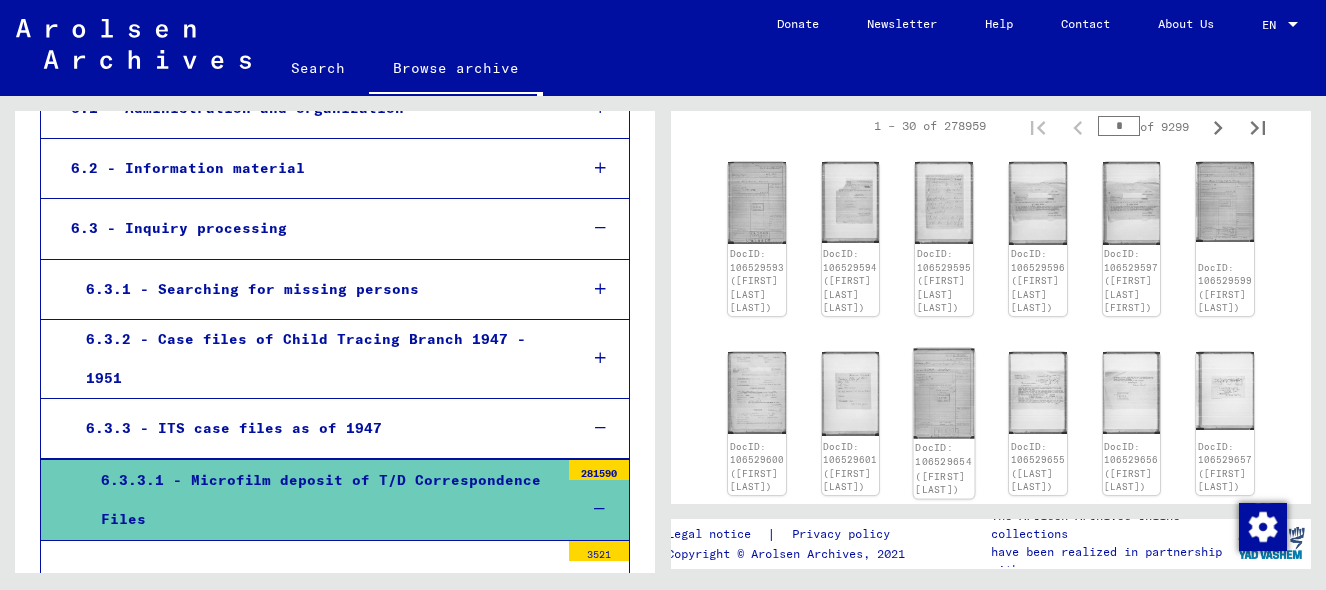 click 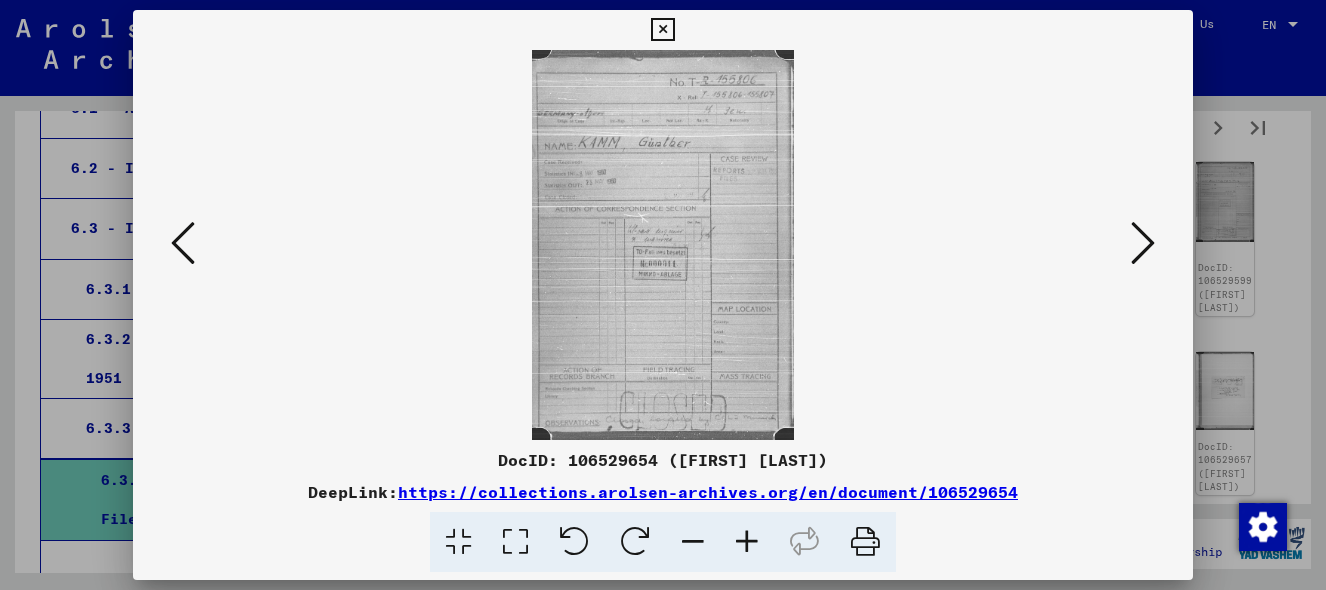 click at bounding box center (663, 295) 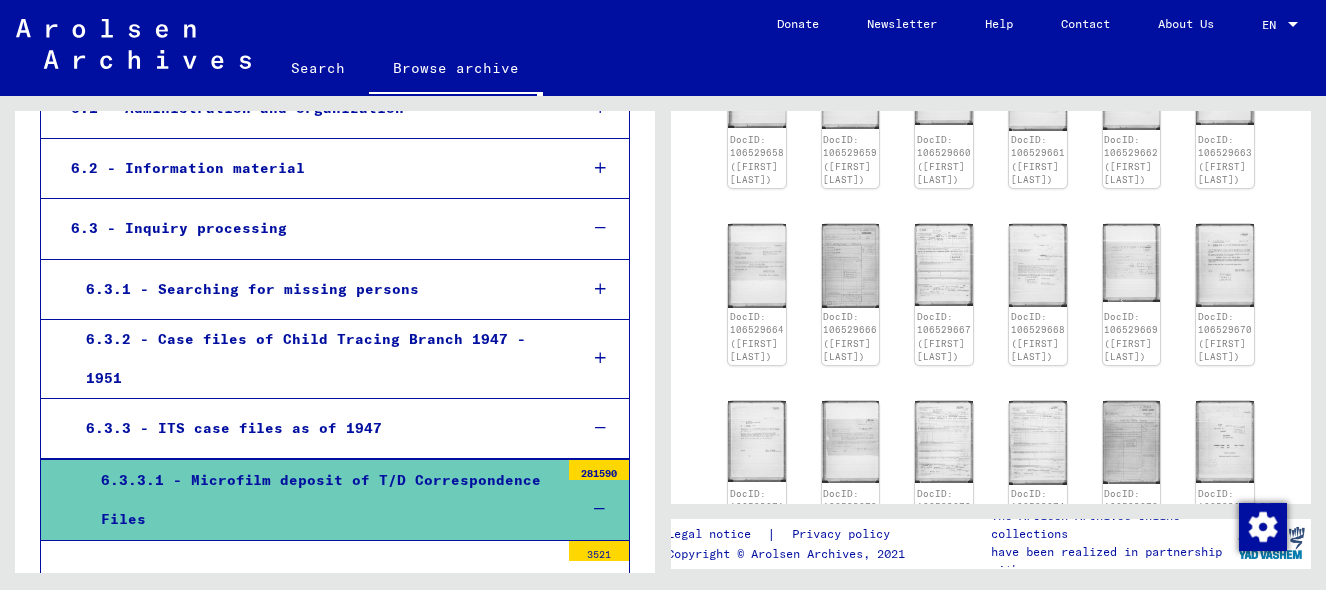 scroll, scrollTop: 1219, scrollLeft: 0, axis: vertical 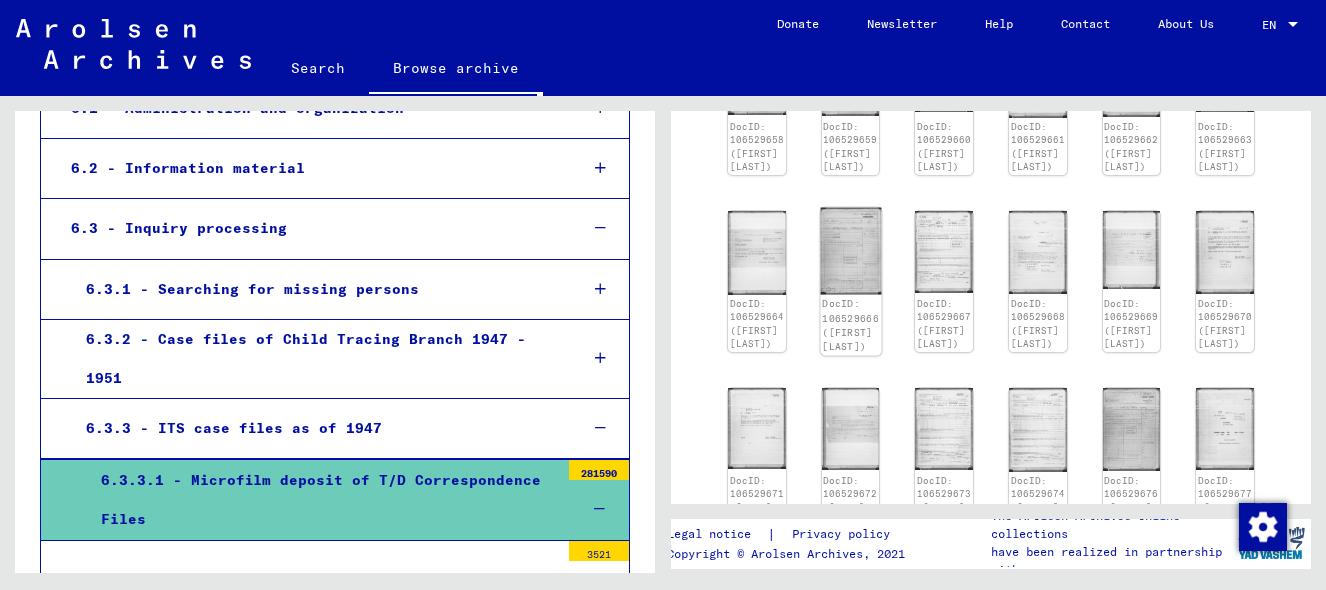 click 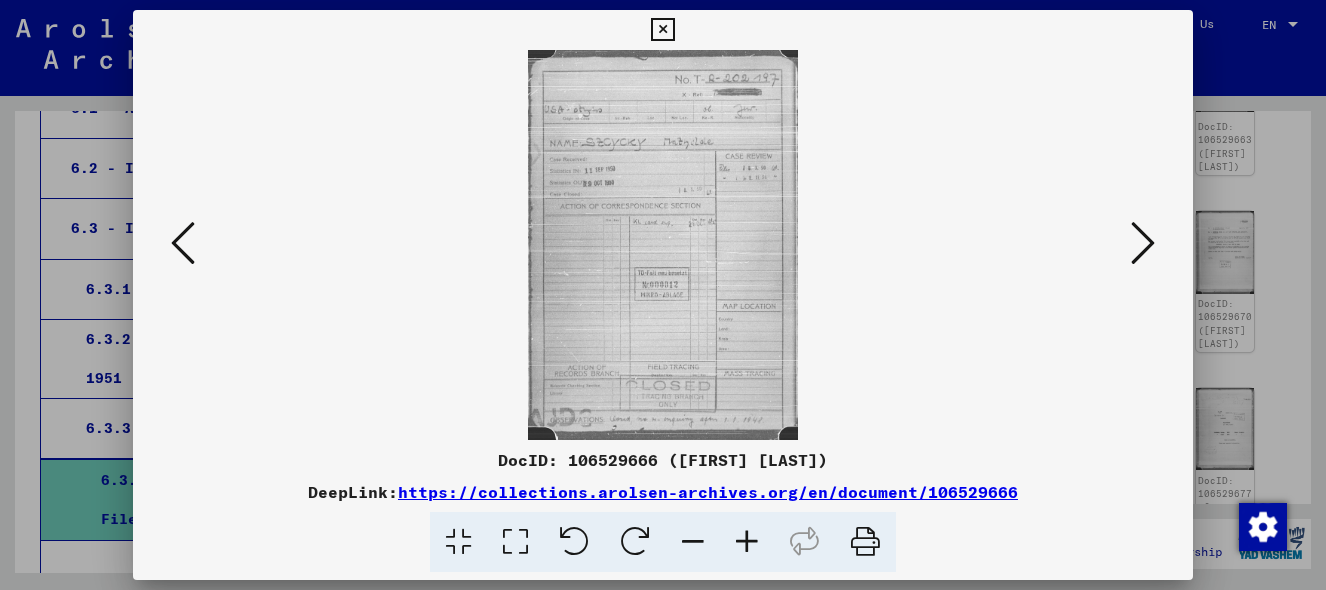 click at bounding box center [663, 295] 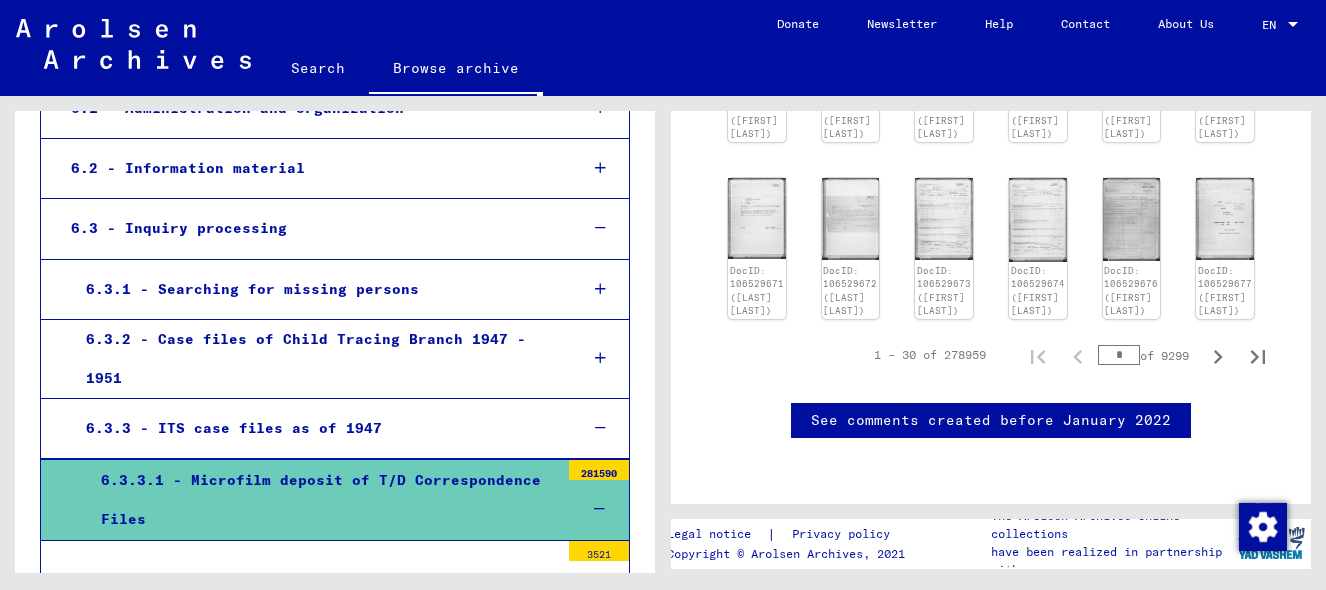 scroll, scrollTop: 1357, scrollLeft: 0, axis: vertical 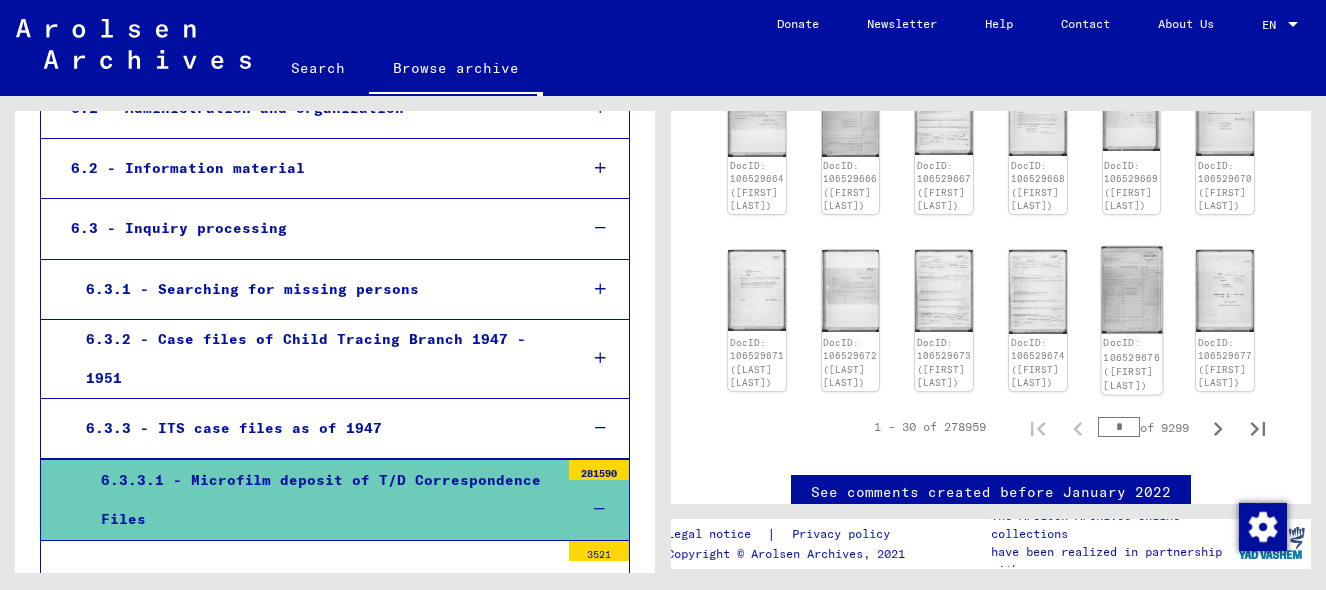 click 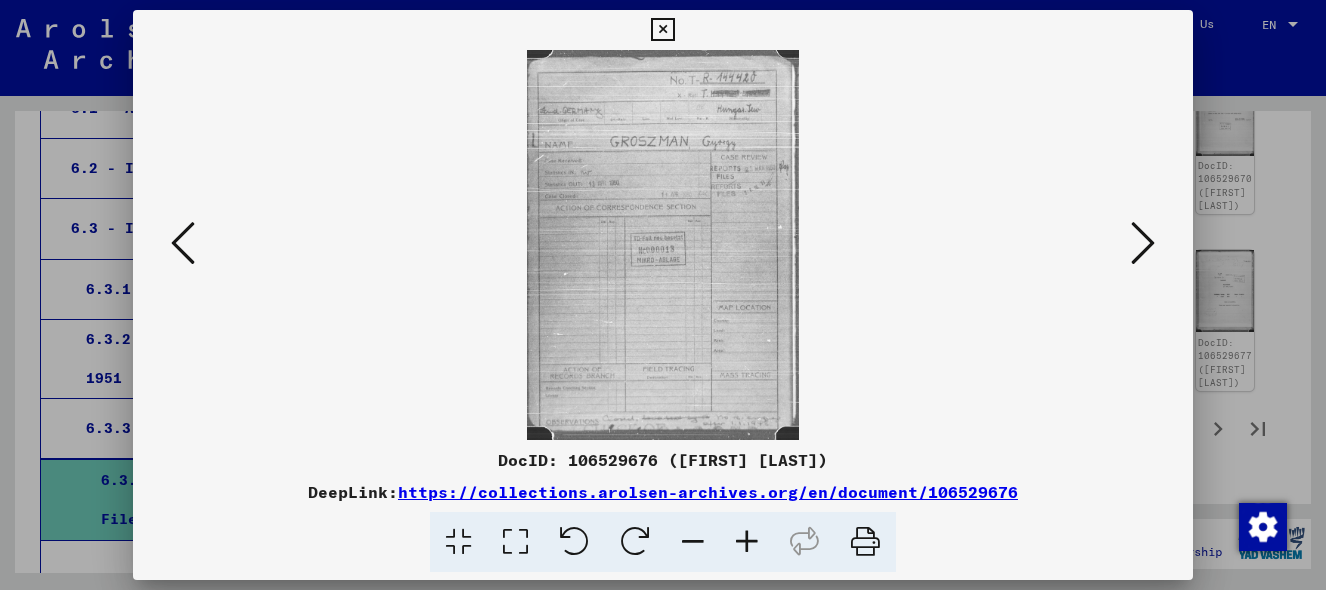 click at bounding box center (663, 295) 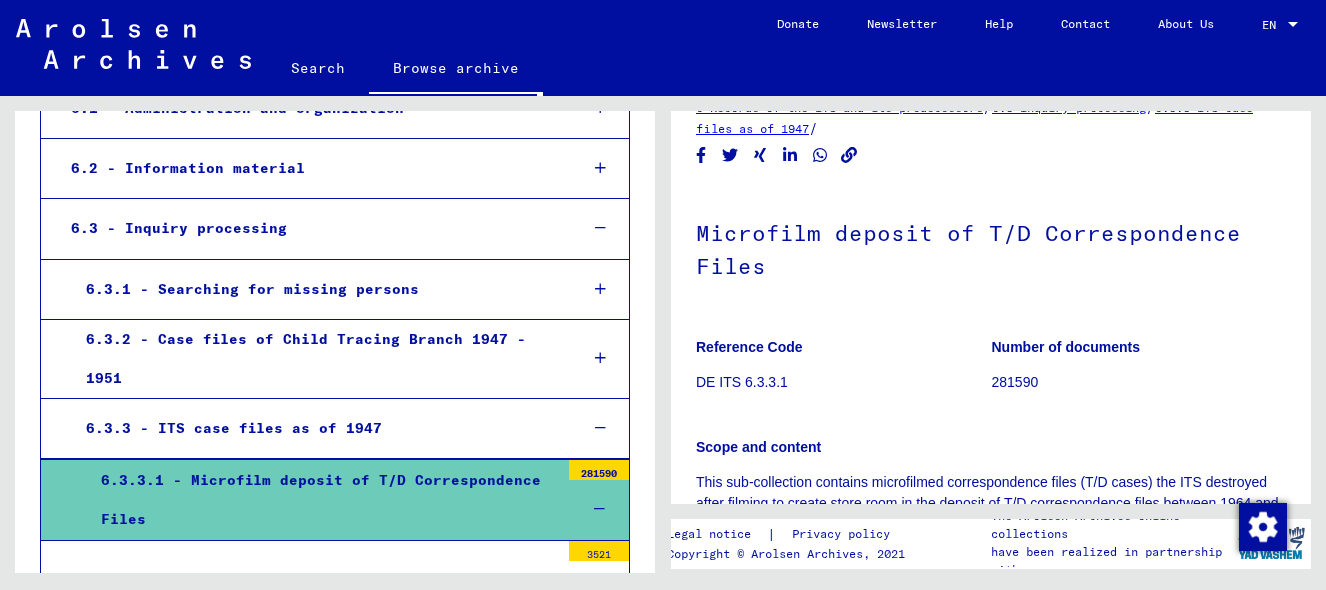 scroll, scrollTop: 0, scrollLeft: 0, axis: both 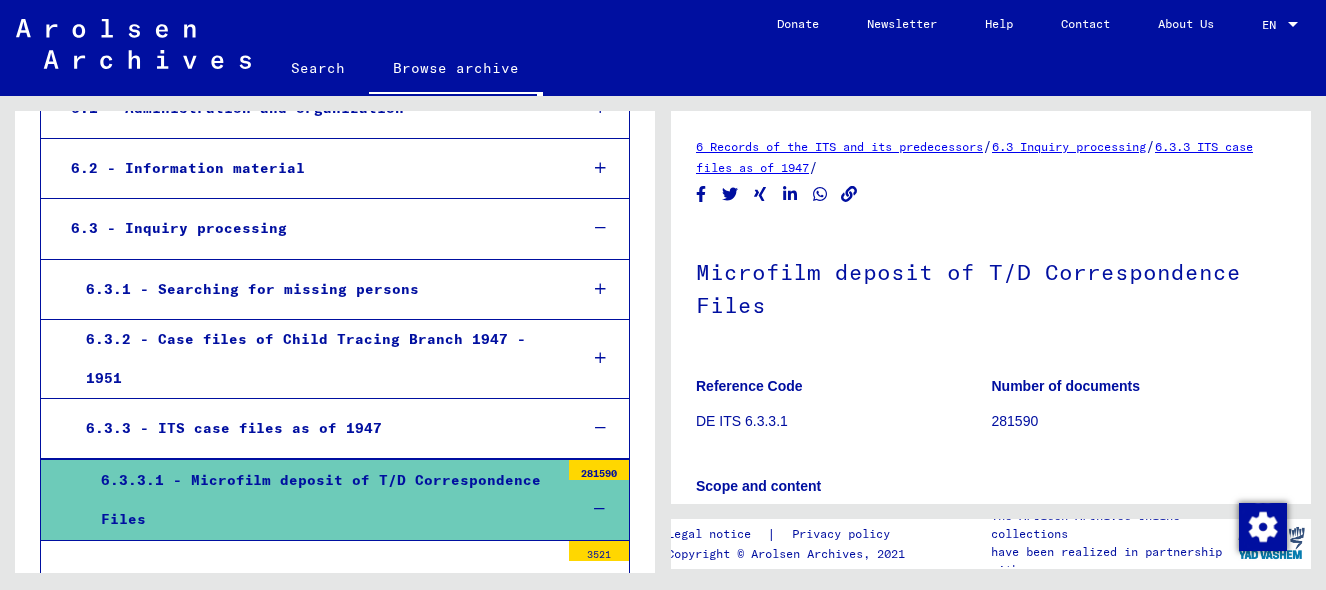 click on "6.3.2 - Case files of Child Tracing Branch 1947 - 1951" at bounding box center (316, 359) 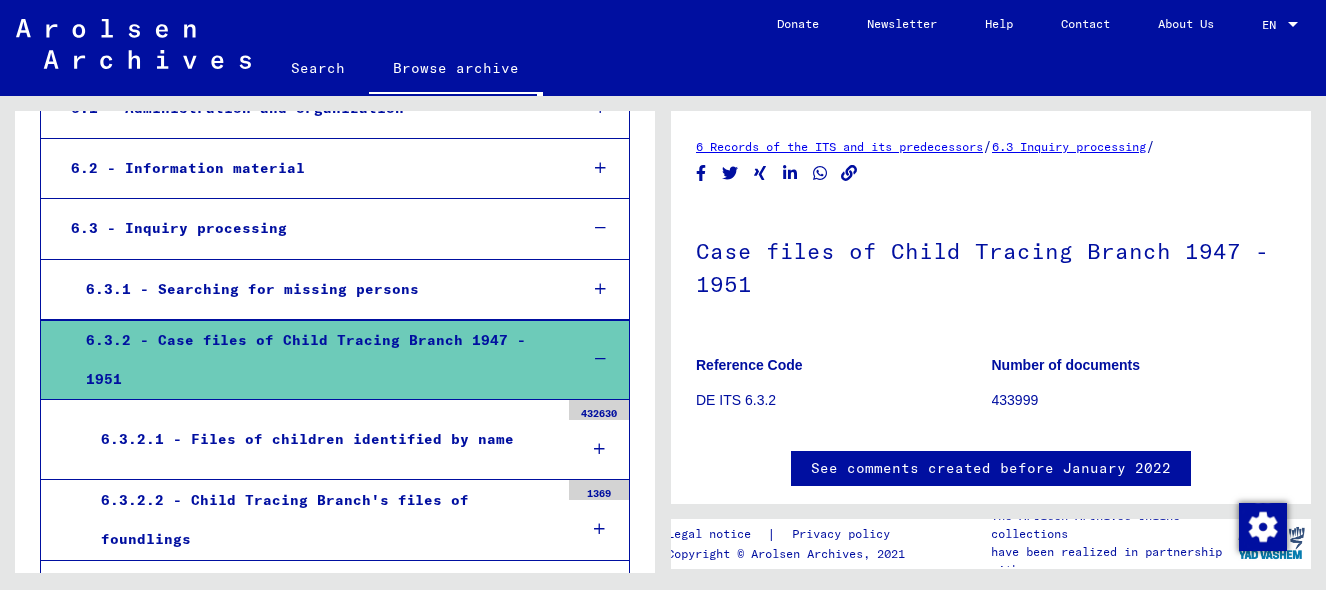 click on "6.3.1 - Searching for missing persons" at bounding box center [316, 289] 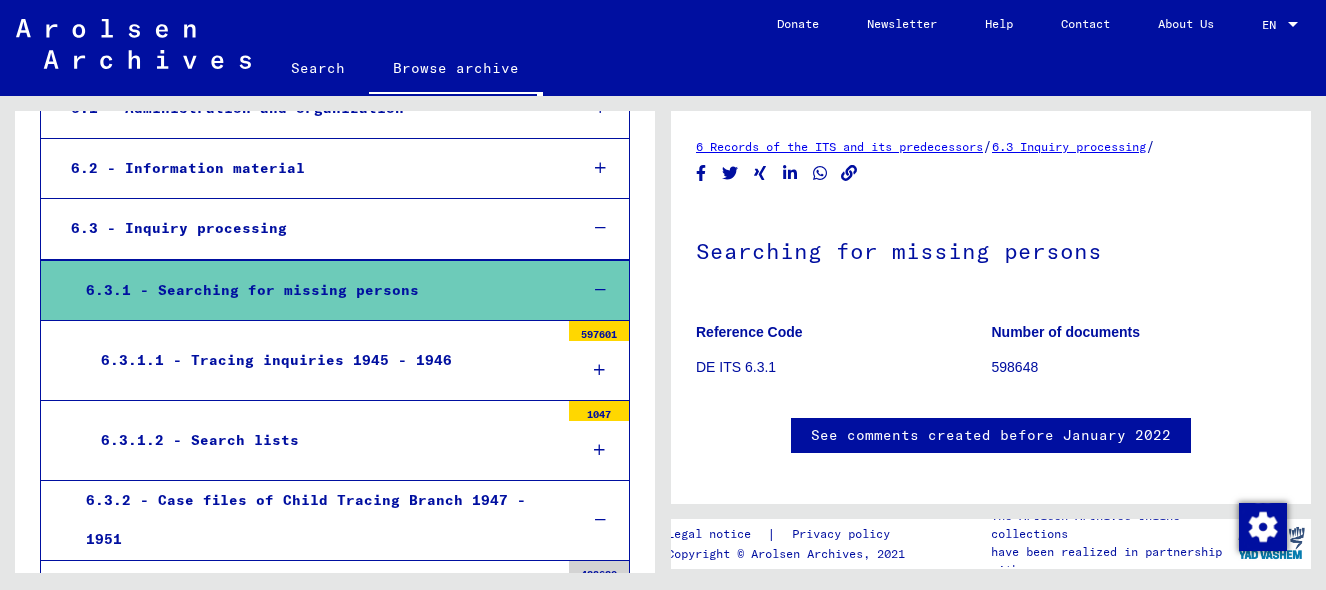 click on "6.3 - Inquiry processing" at bounding box center (309, 228) 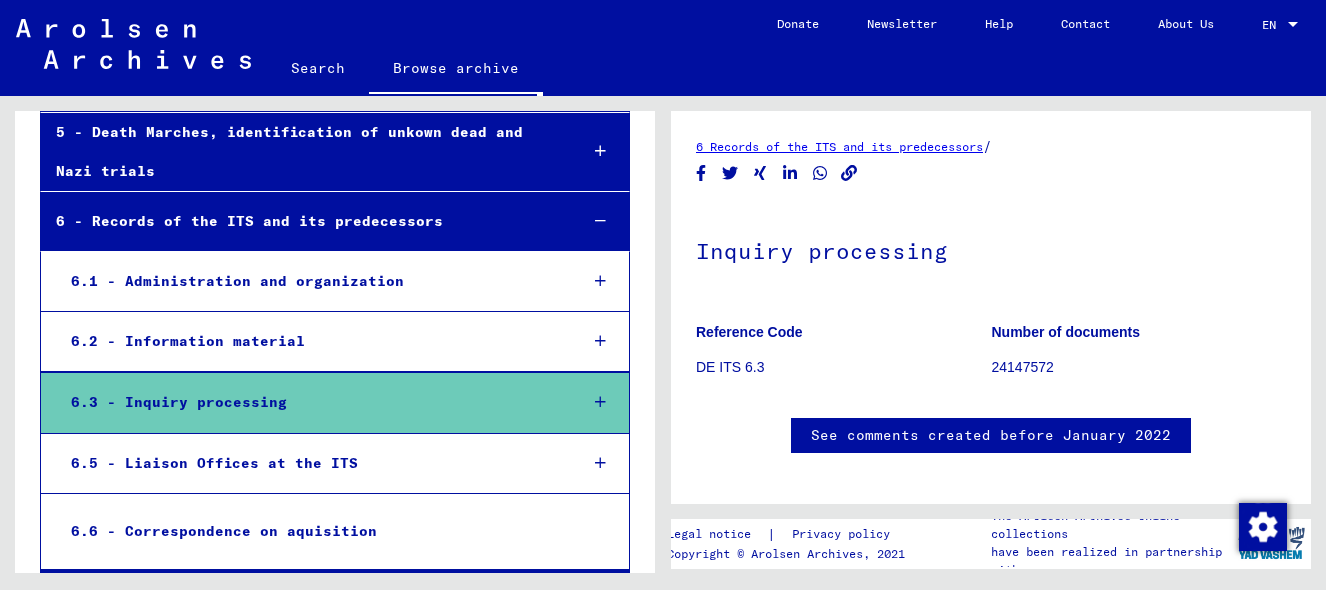 scroll, scrollTop: 526, scrollLeft: 0, axis: vertical 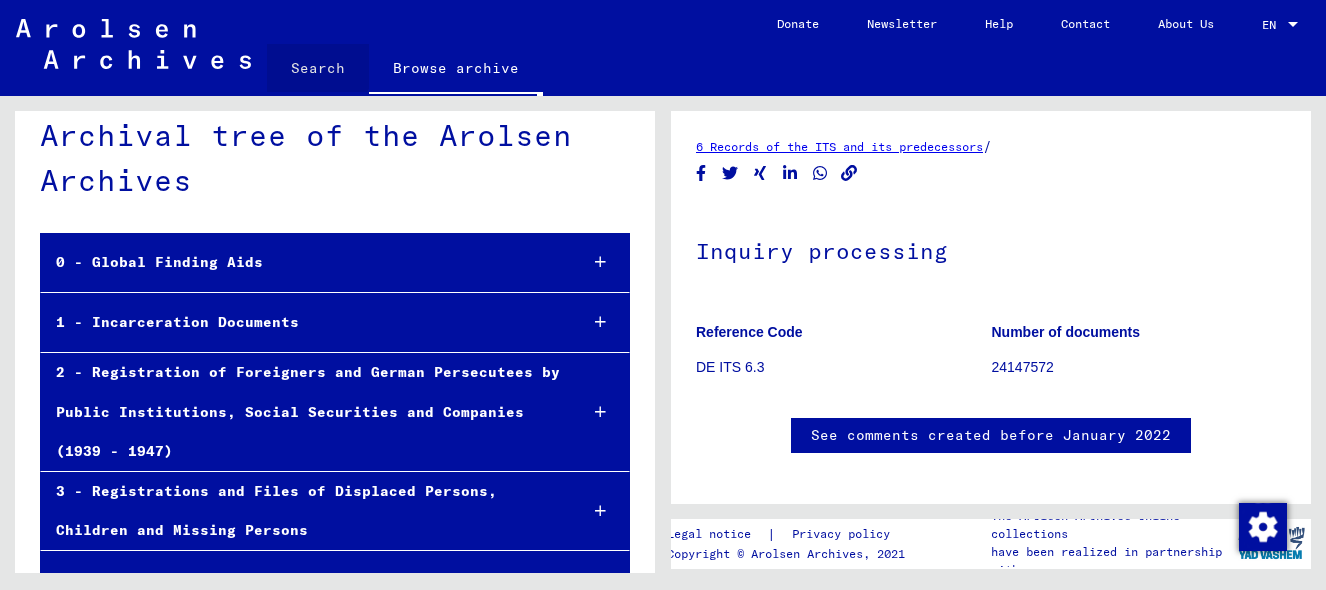 click on "Search" 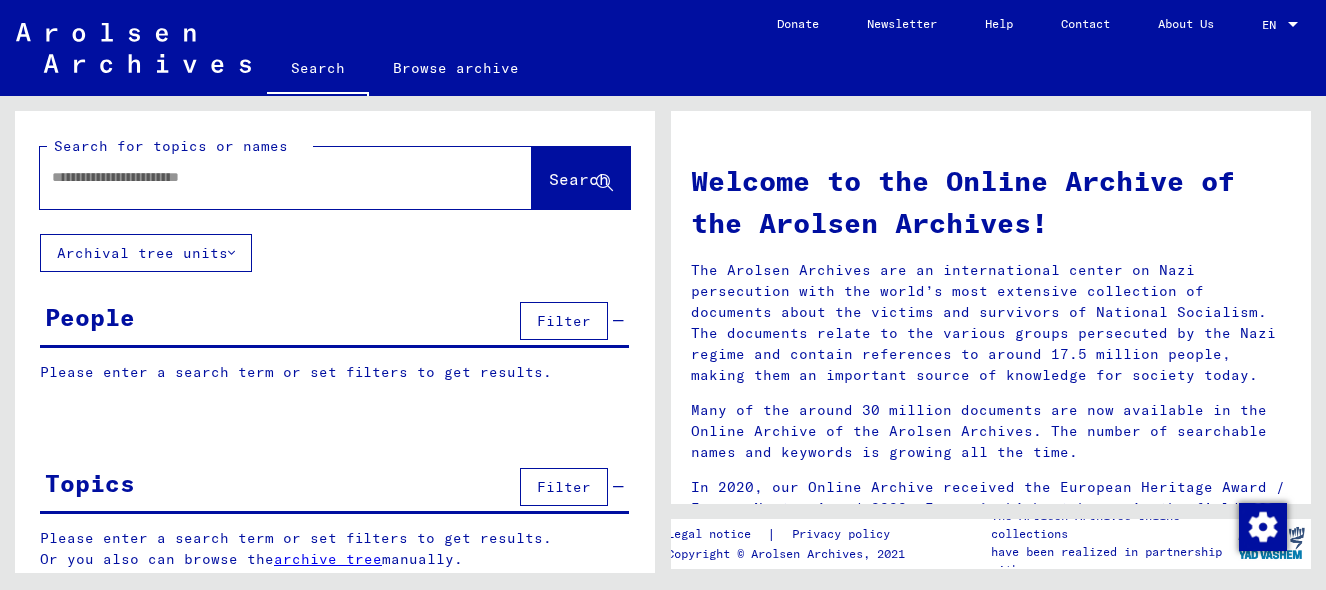 click at bounding box center (262, 177) 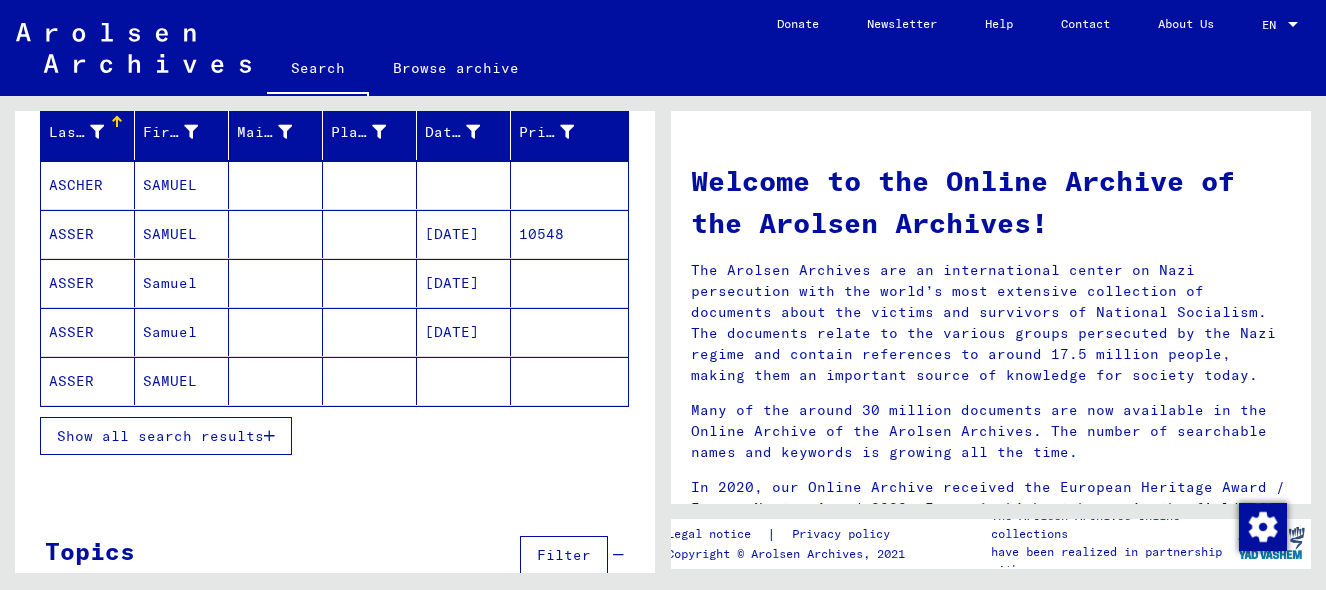 scroll, scrollTop: 290, scrollLeft: 0, axis: vertical 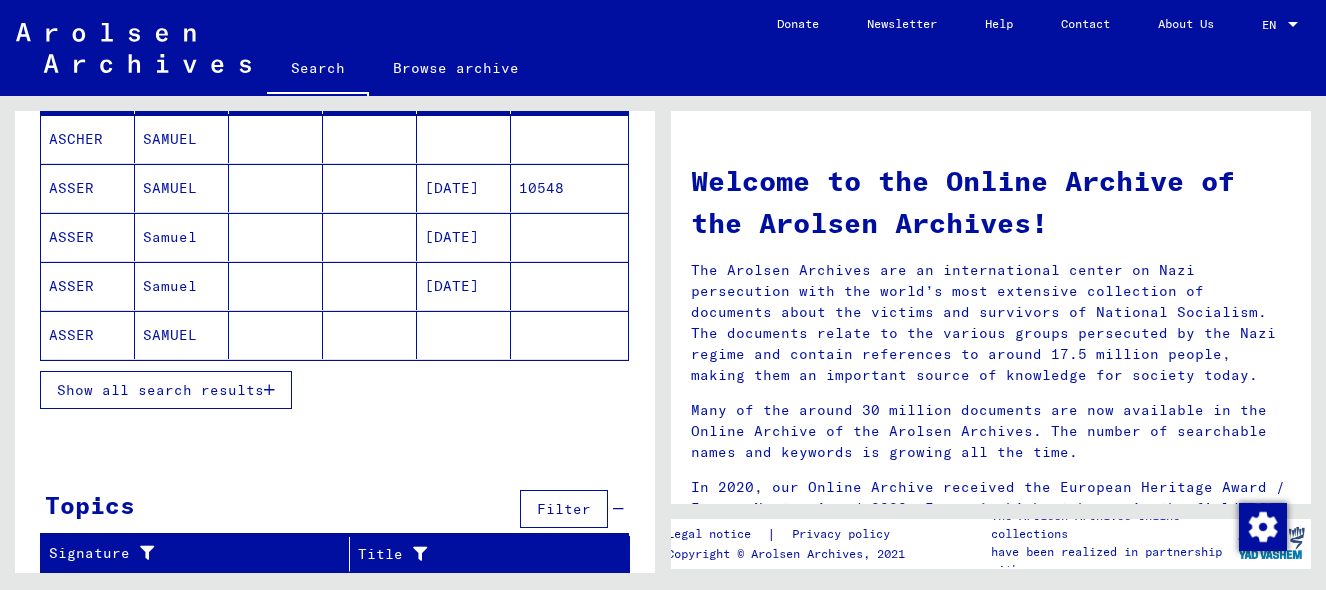 click on "ASCHER" at bounding box center (88, 188) 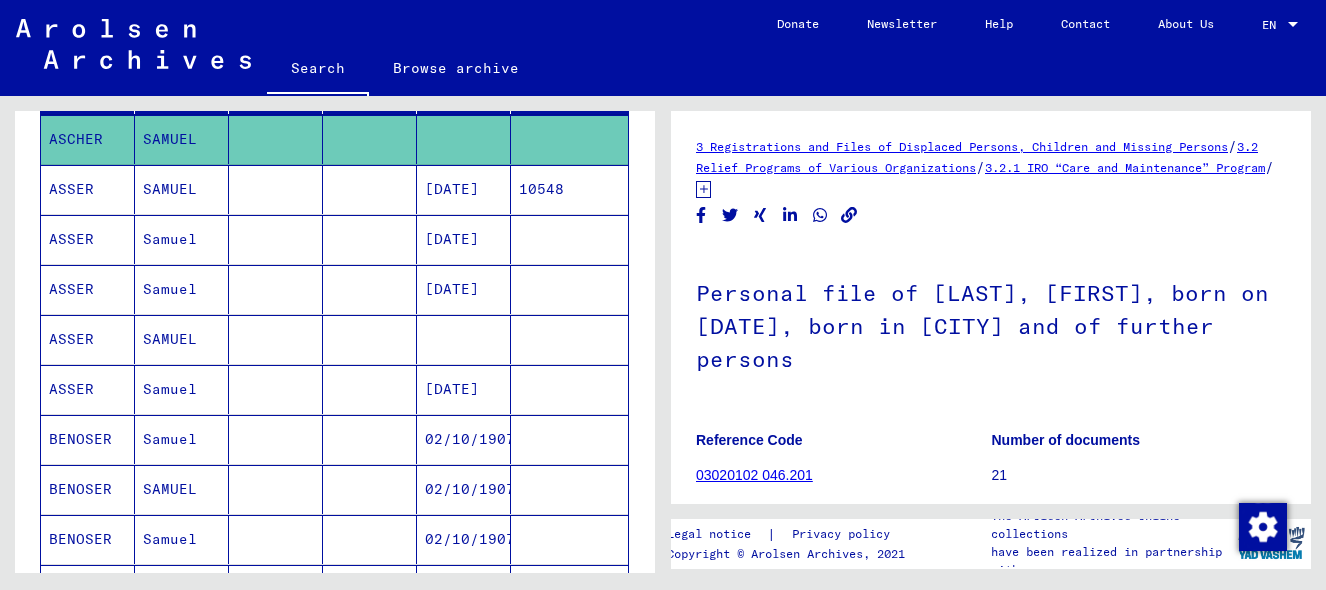 scroll, scrollTop: 0, scrollLeft: 0, axis: both 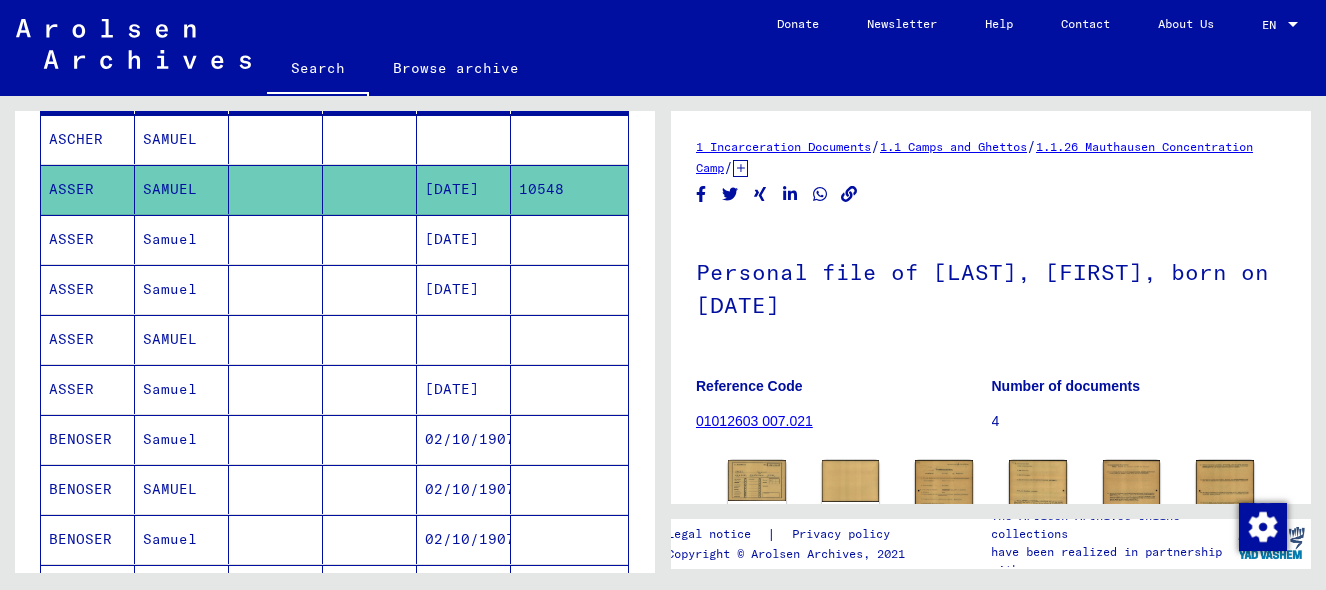 click on "ASSER" at bounding box center (88, 289) 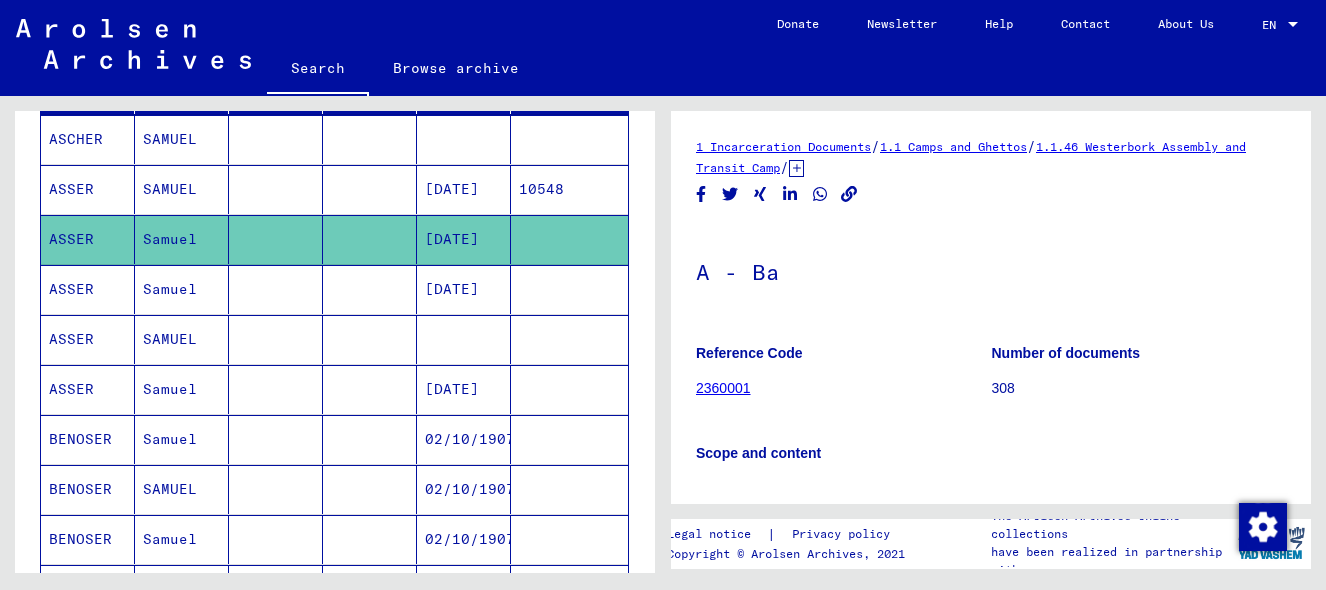 scroll, scrollTop: 0, scrollLeft: 0, axis: both 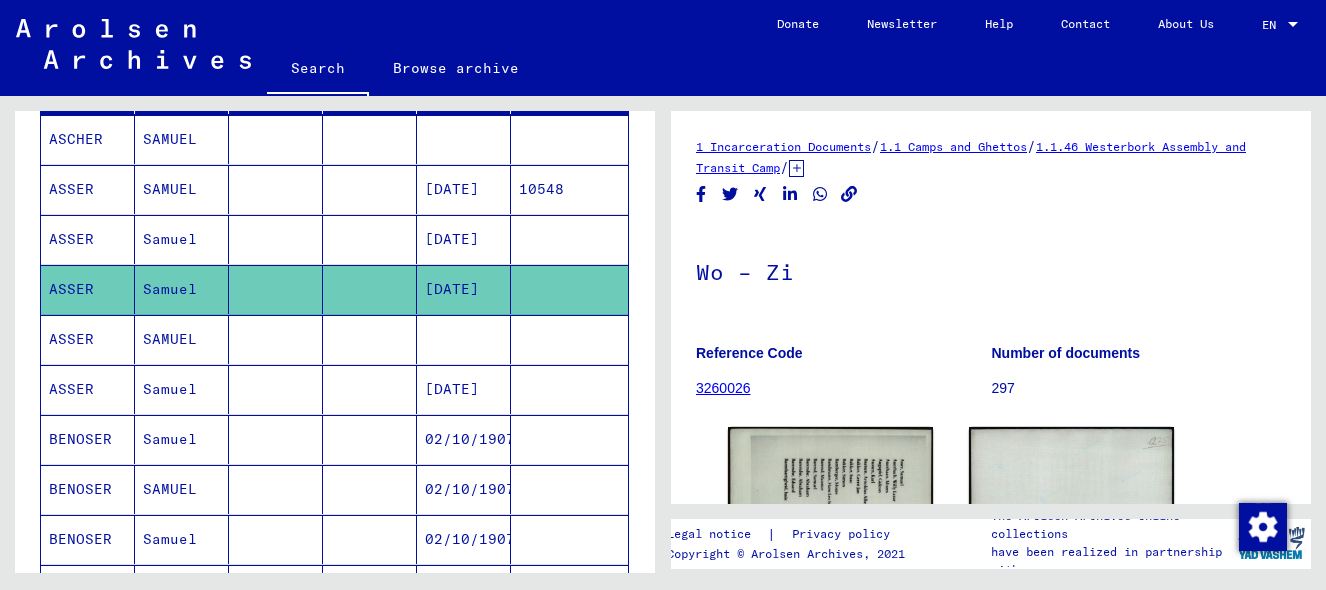 click on "ASSER" at bounding box center [88, 389] 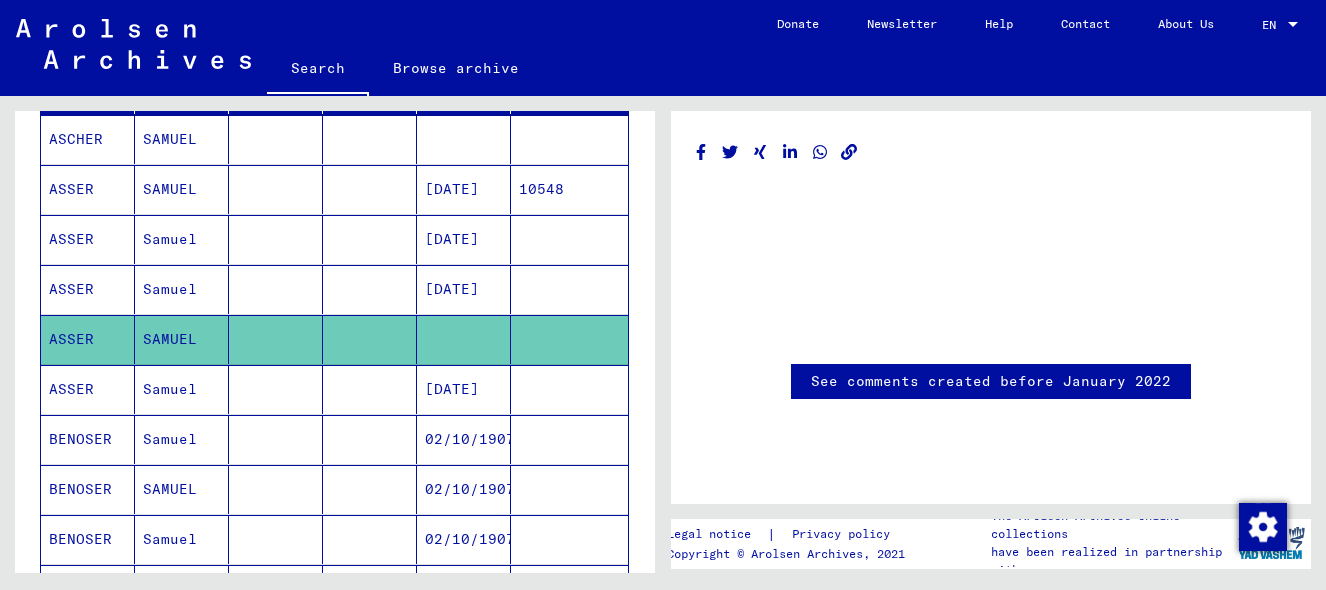 click on "ASSER" at bounding box center (88, 439) 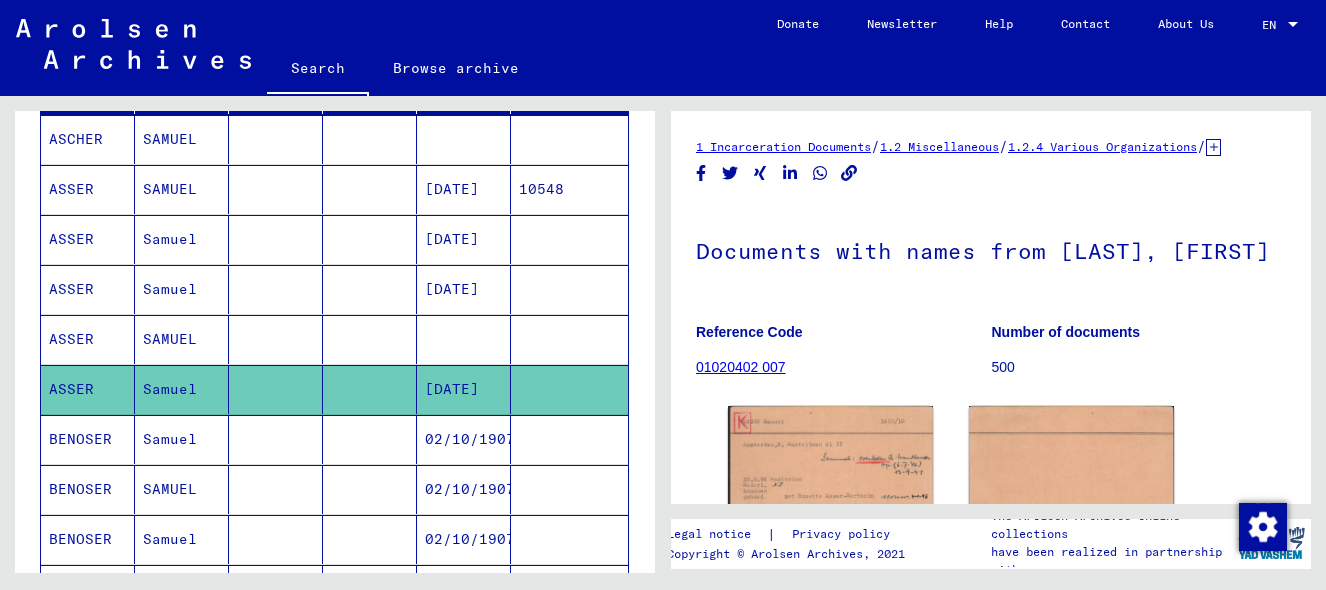 scroll, scrollTop: 0, scrollLeft: 0, axis: both 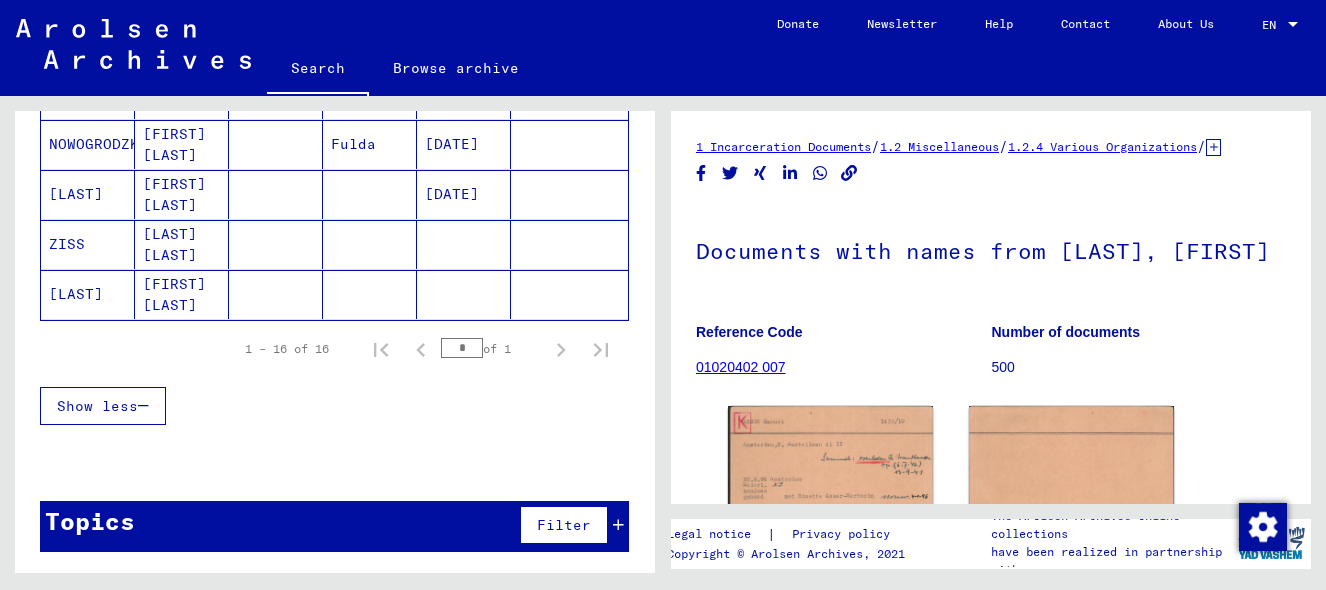 click on "Topics  Filter" at bounding box center [334, 526] 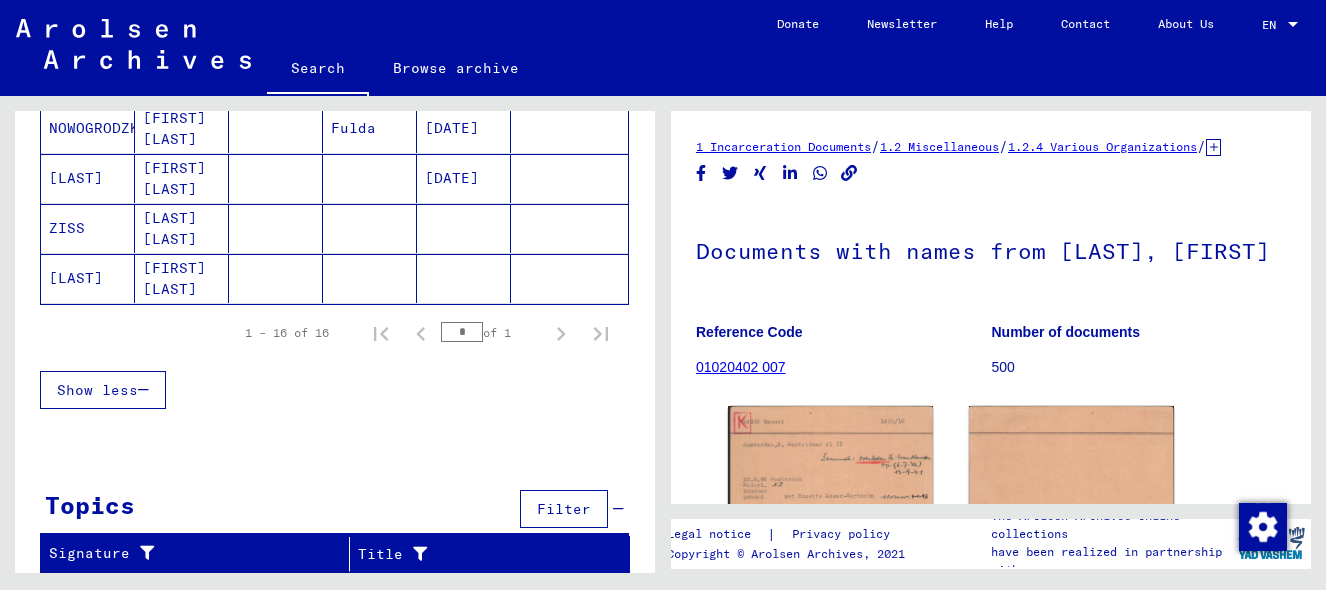 scroll, scrollTop: 0, scrollLeft: 0, axis: both 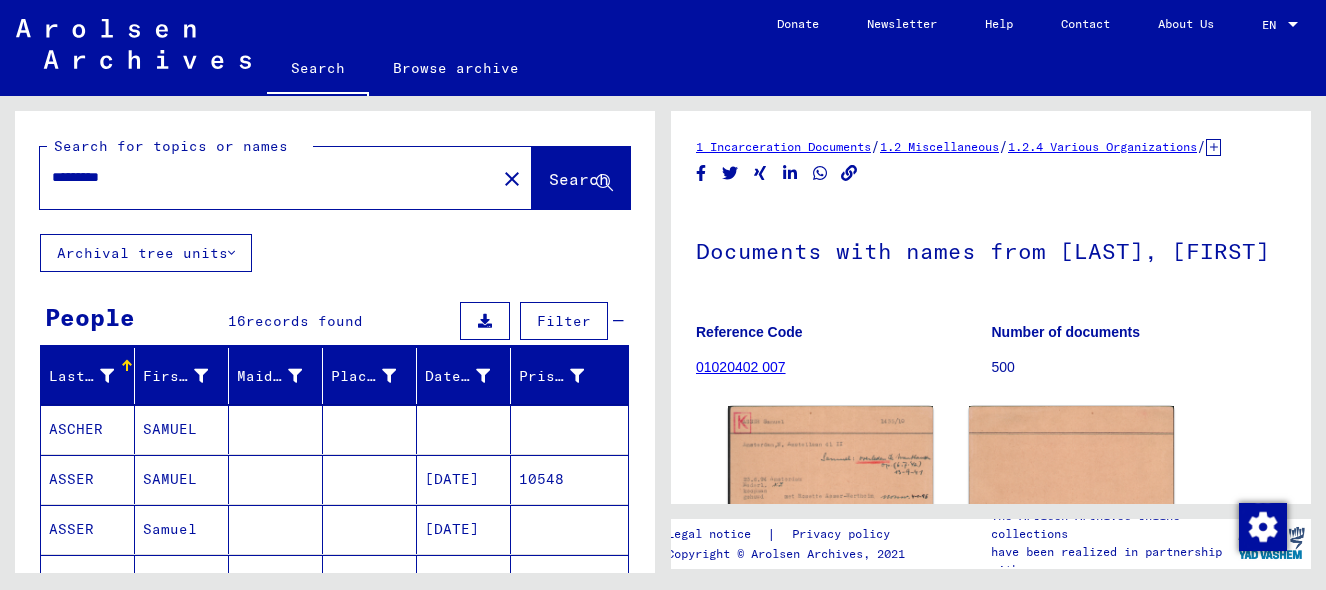 drag, startPoint x: 172, startPoint y: 188, endPoint x: 96, endPoint y: 178, distance: 76.655075 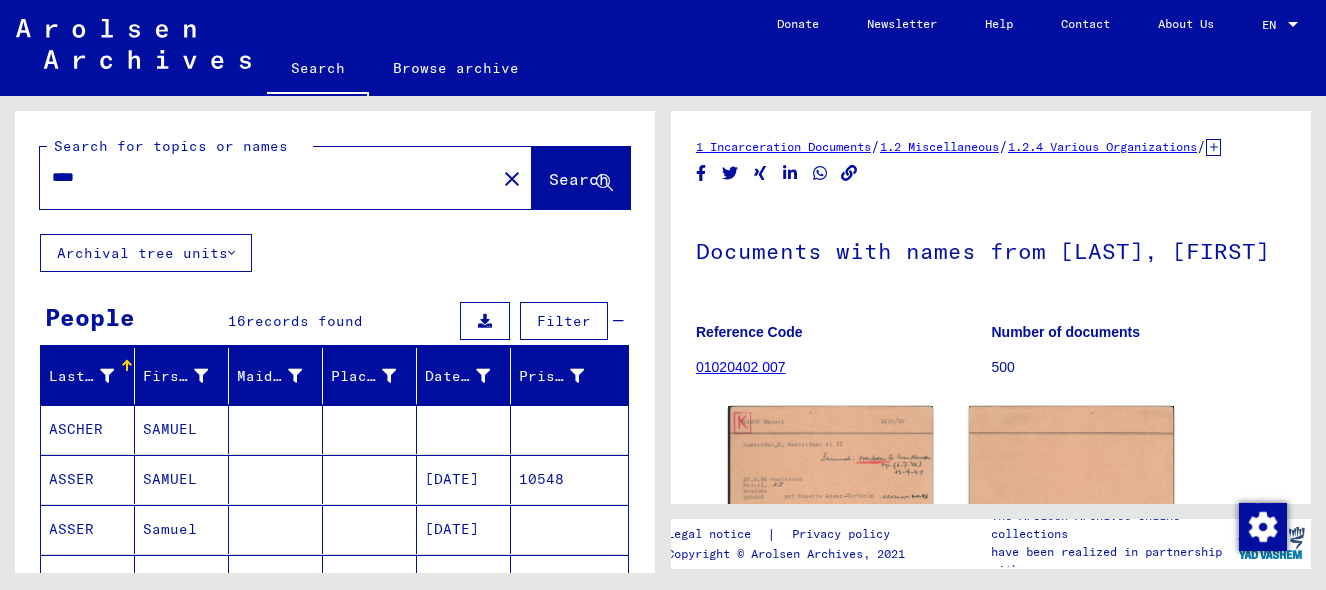 type on "****" 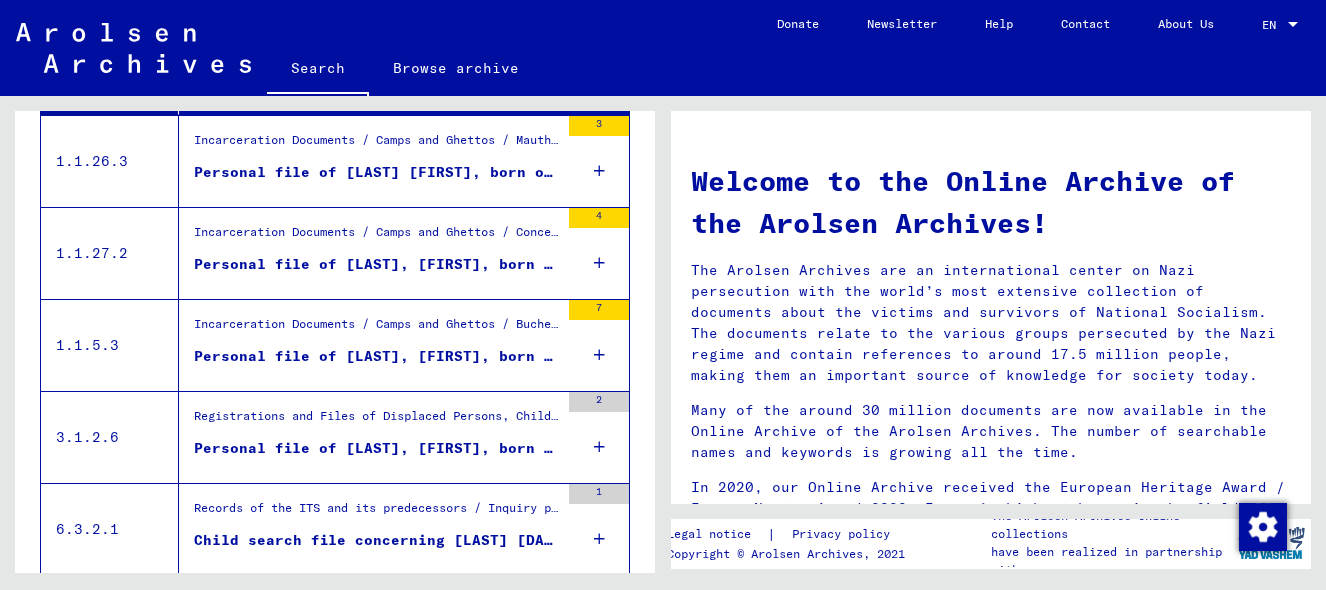 scroll, scrollTop: 808, scrollLeft: 0, axis: vertical 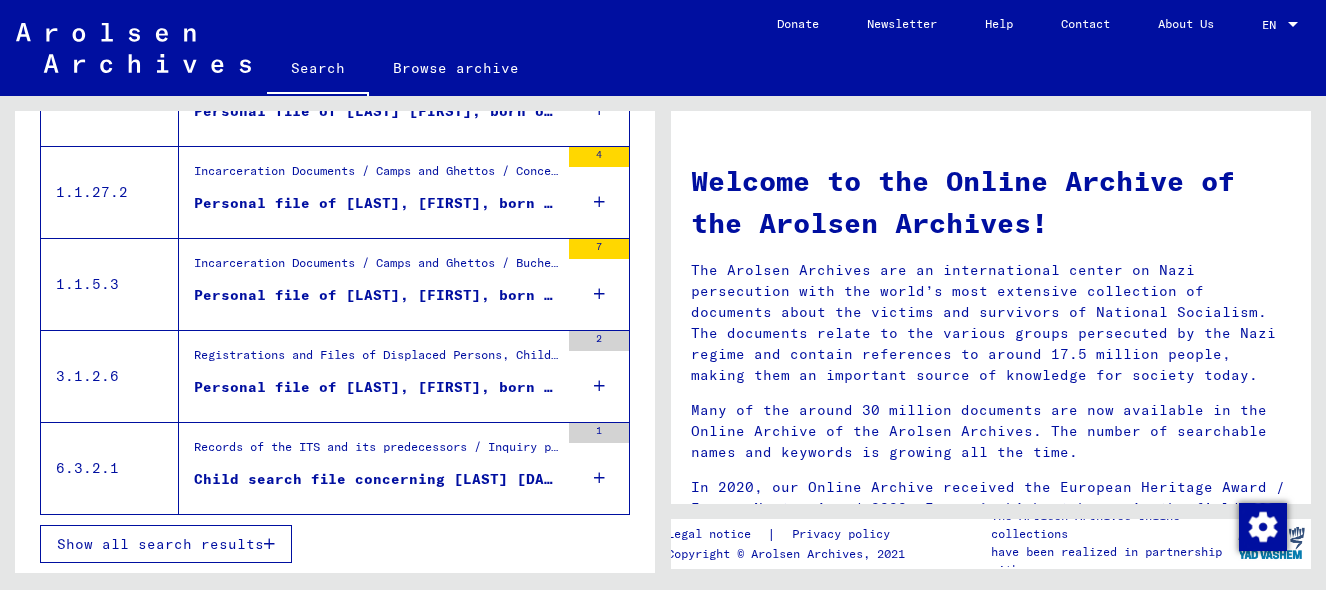 click on "Show all search results" at bounding box center [160, 544] 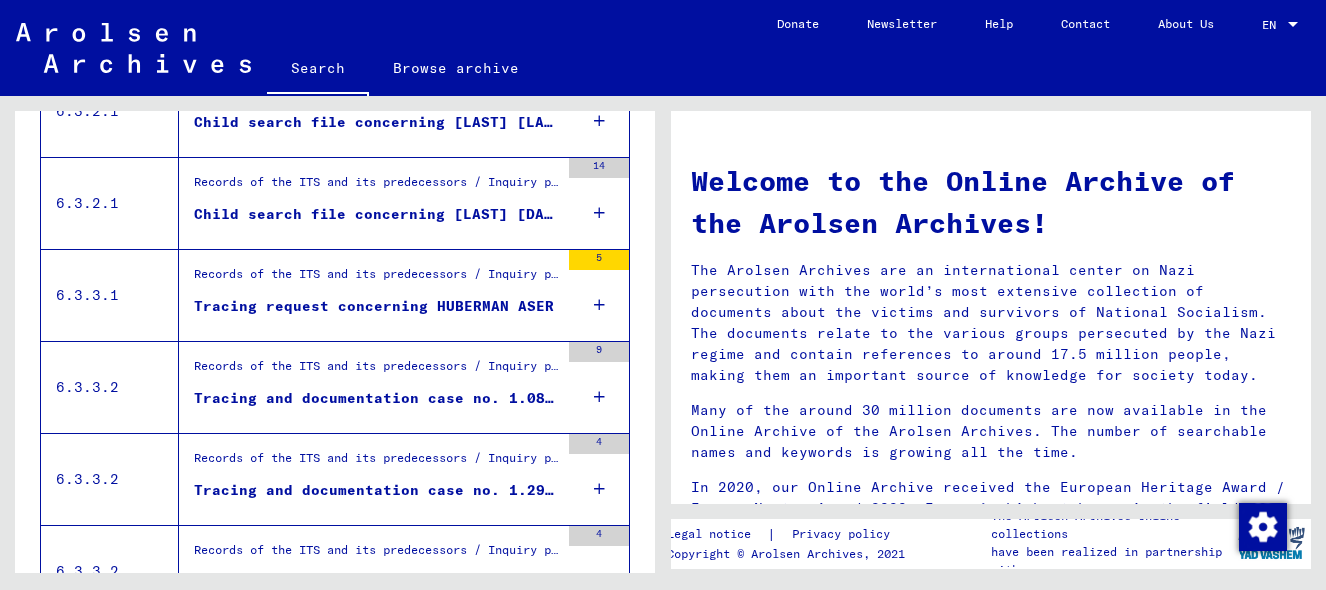 scroll, scrollTop: 1280, scrollLeft: 0, axis: vertical 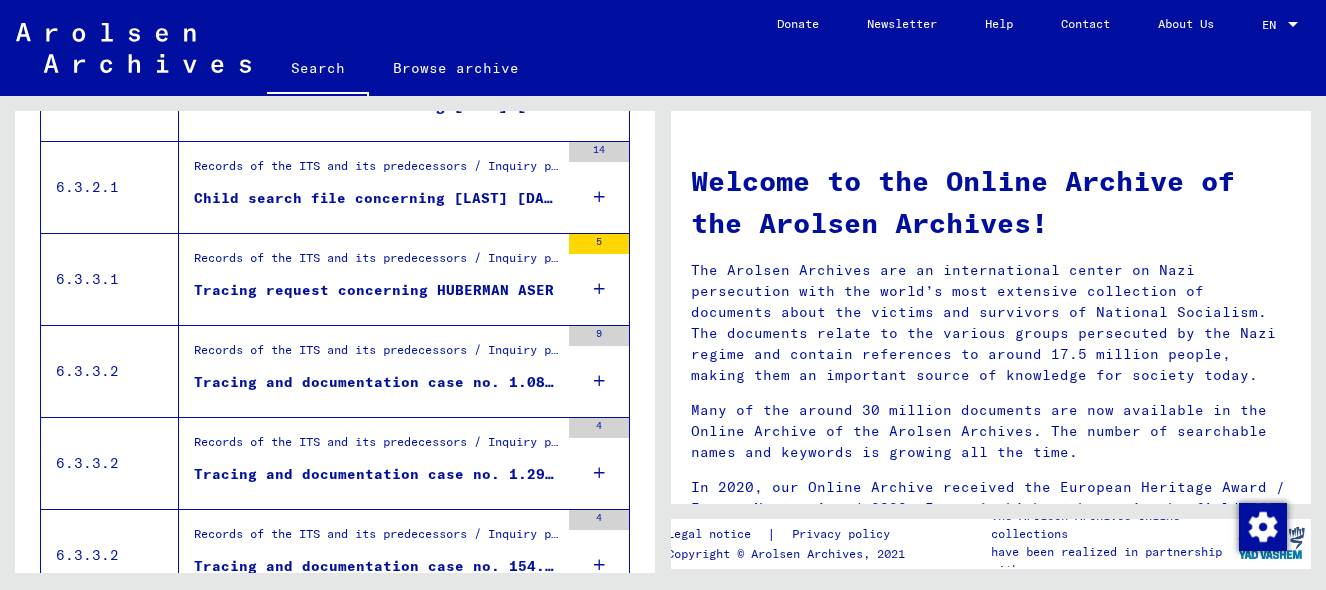 click on "Records of the ITS and its predecessors / Inquiry processing / ITS case files as of 1947 / Microfilm deposit of T/D Correspondence Files / Files with filing numbers from 8001 to 8500" at bounding box center [376, 263] 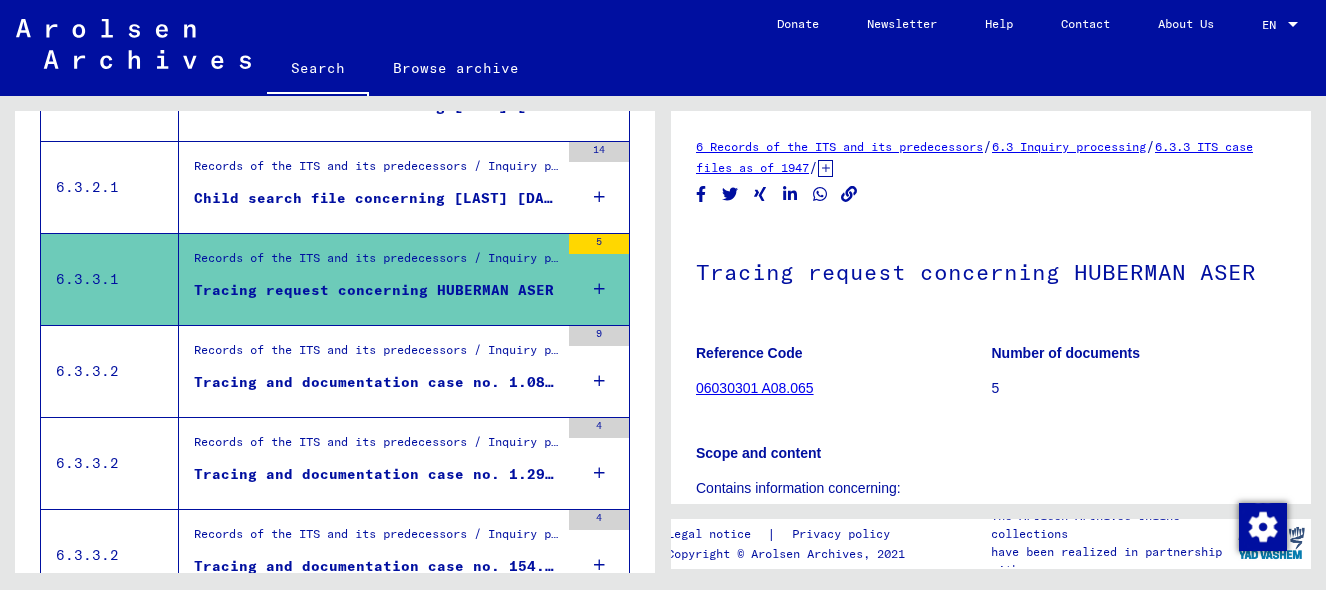 scroll, scrollTop: 0, scrollLeft: 0, axis: both 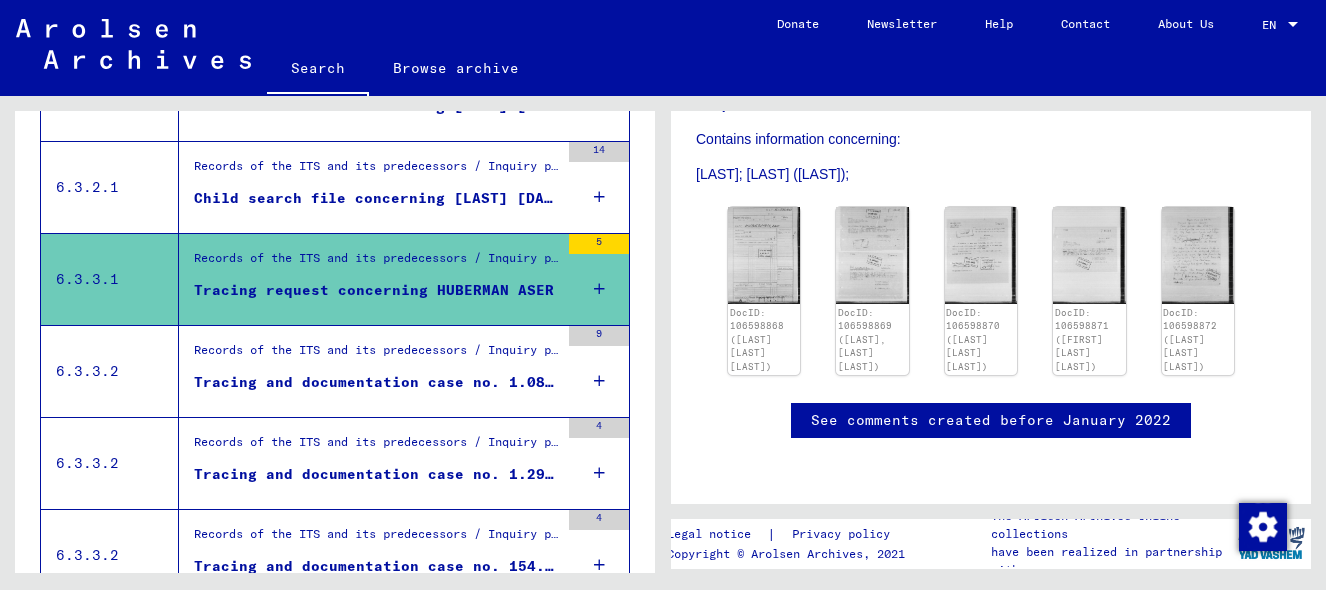 click on "Records of the ITS and its predecessors / Inquiry processing / ITS case files as of 1947 / Repository of T/D cases / Tracing and documentation cases with (T/D) numbers between 1.000.000 and 1.249.999 / Tracing and documentation cases with (T/D) numbers between 1.085.500 and 1.085.999" at bounding box center (376, 355) 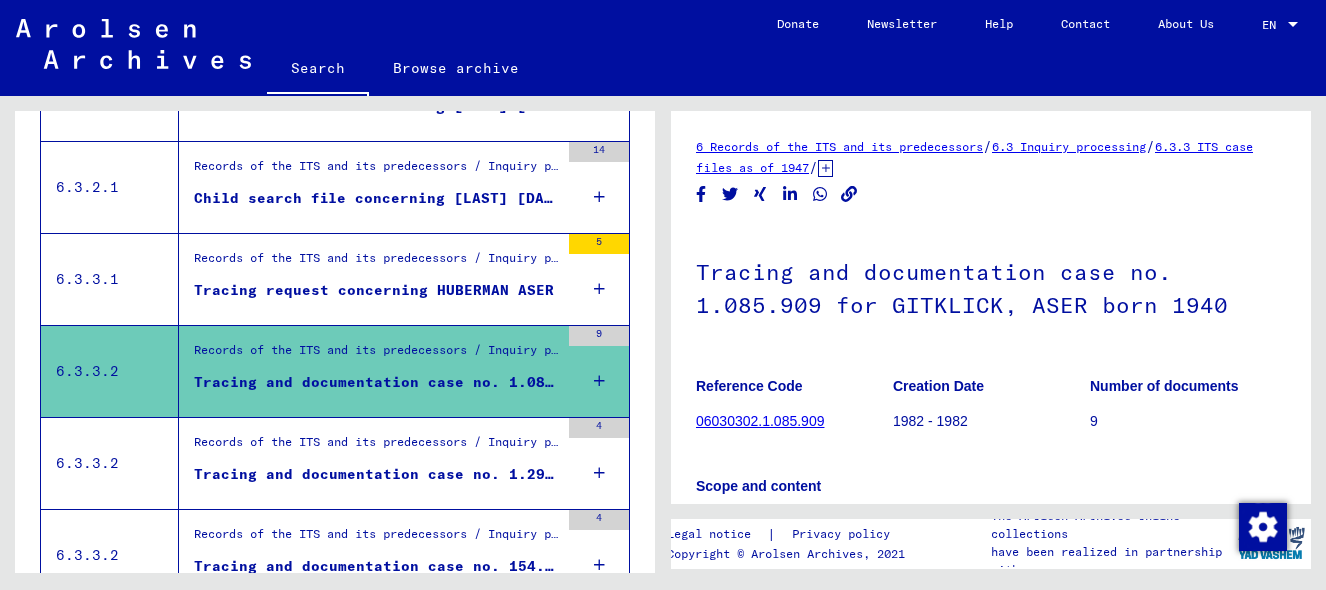 scroll, scrollTop: 0, scrollLeft: 0, axis: both 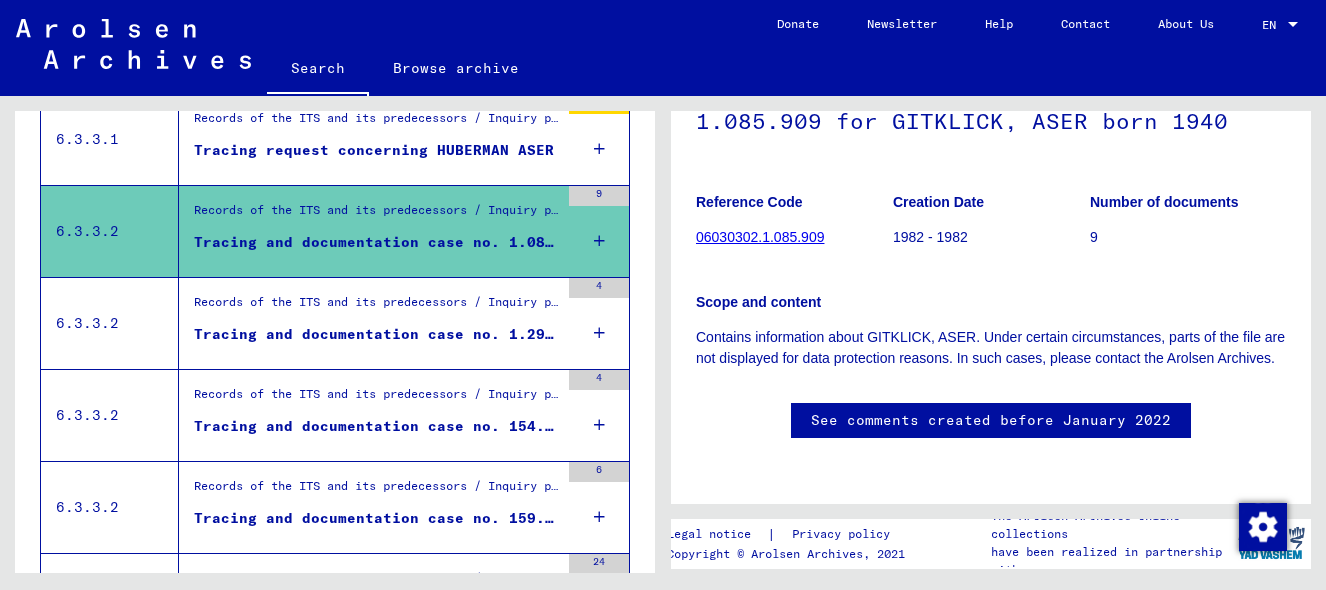 click on "Records of the ITS and its predecessors / Inquiry processing / ITS case files as of 1947 / Repository of T/D cases / Tracing and documentation cases with (T/D) numbers between 1.250.000 and 1.499.999 / Tracing and documentation cases with (T/D) numbers between 1.292.500 and 1.292.999 Tracing and documentation case no. 1.292.819 for [LAST] [LAST], [LAST] born [DATE]" at bounding box center [369, 323] 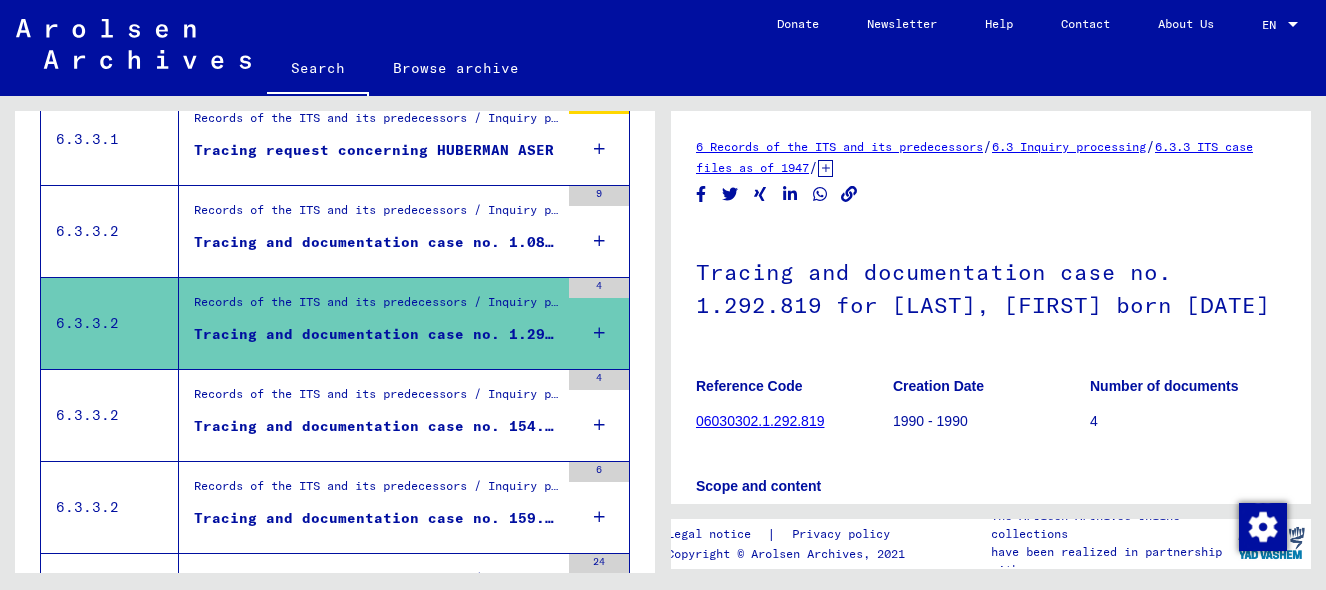 scroll, scrollTop: 0, scrollLeft: 0, axis: both 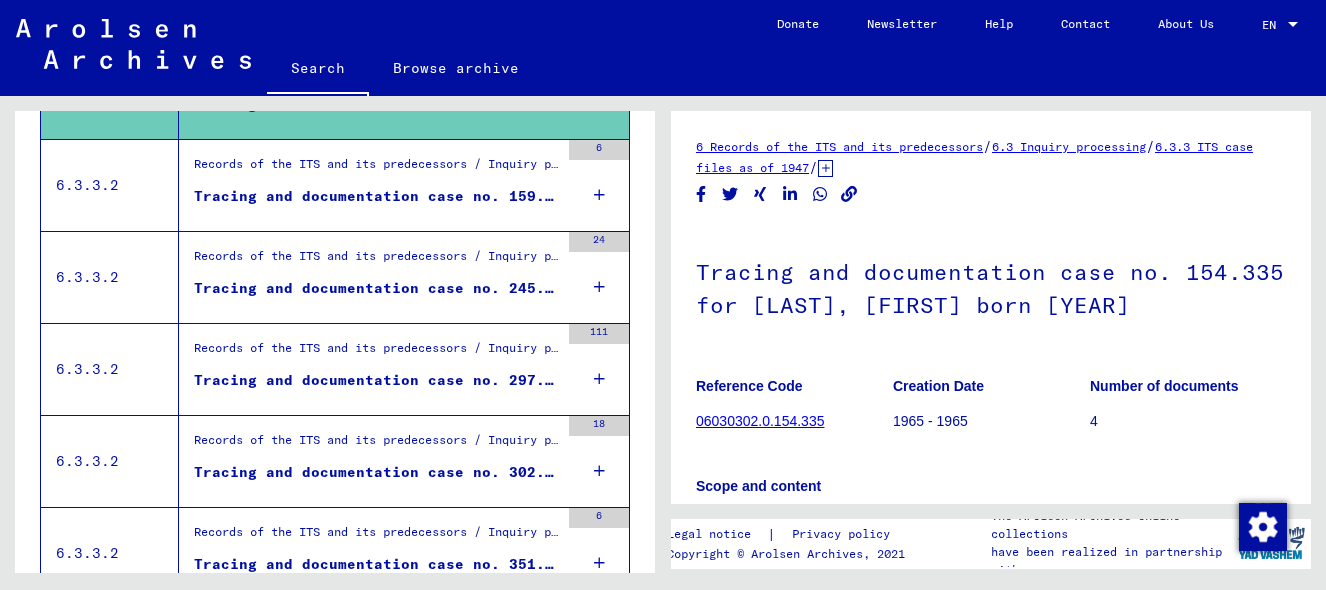 click on "Records of the ITS and its predecessors / Inquiry processing / ITS case files as of 1947 / Repository of T/D cases / Tracing and documentation cases with (T/D) numbers between 1 bis 249.999 / Tracing and documentation cases with (T/D) numbers between 159.500 and 159.999" at bounding box center [376, 170] 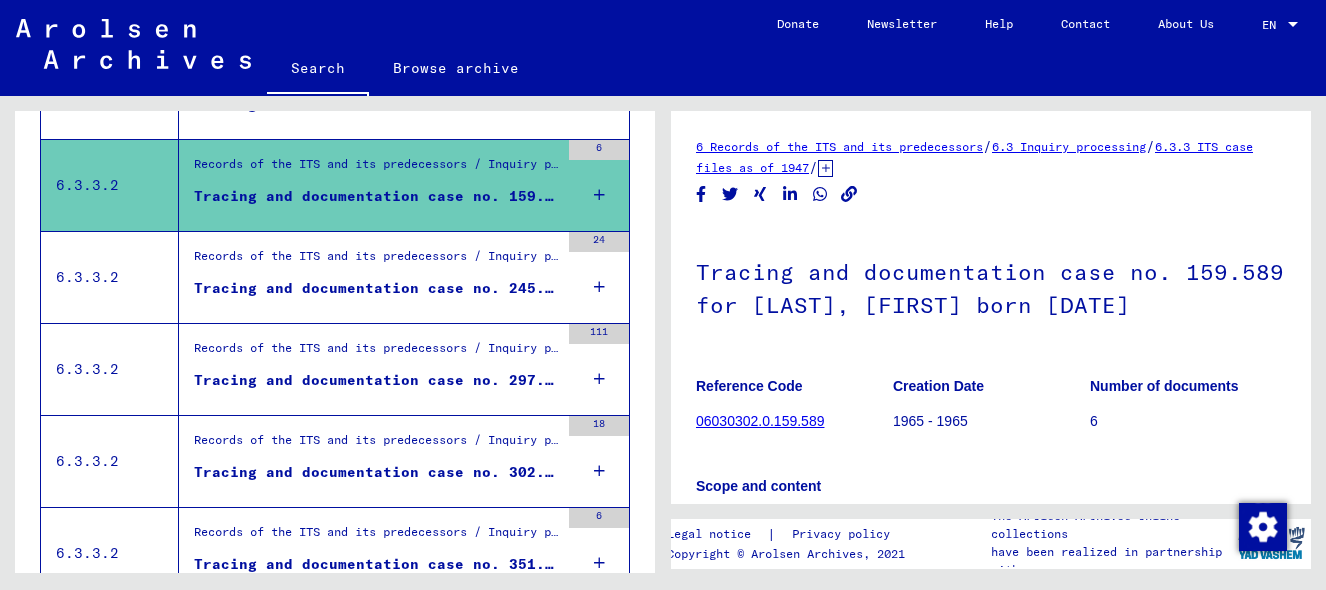 scroll, scrollTop: 0, scrollLeft: 0, axis: both 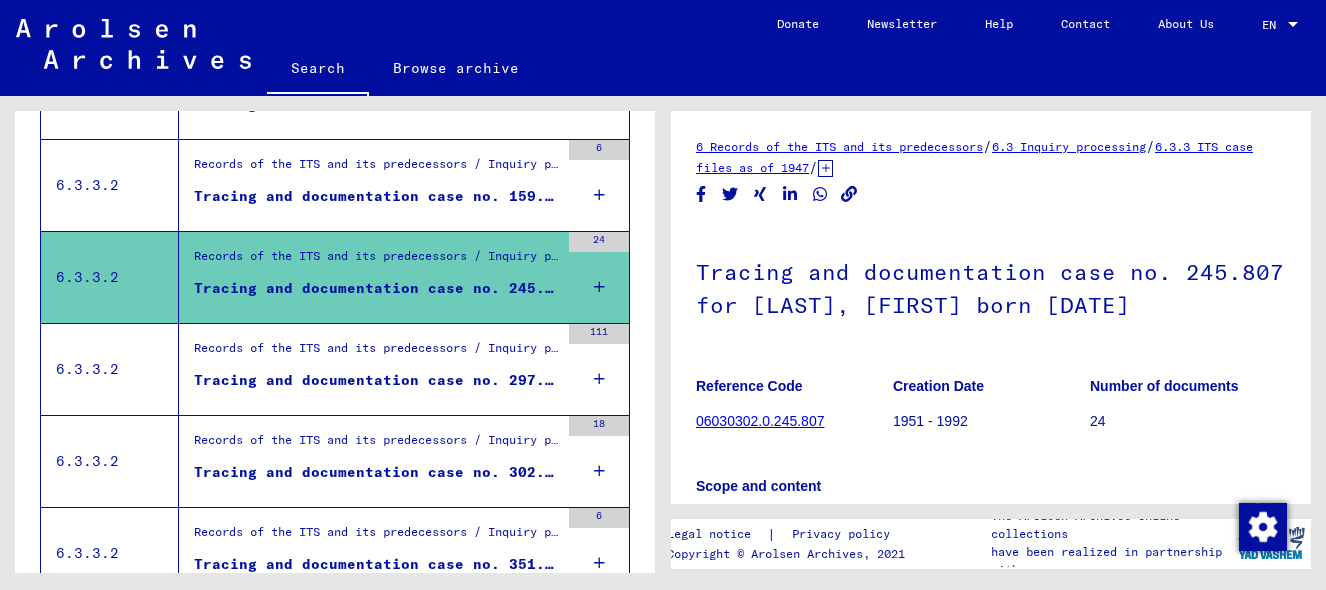 click on "Tracing and documentation case no. 297.242 for [LAST], [FIRST] born [DATE] or[DATE]" at bounding box center [376, 380] 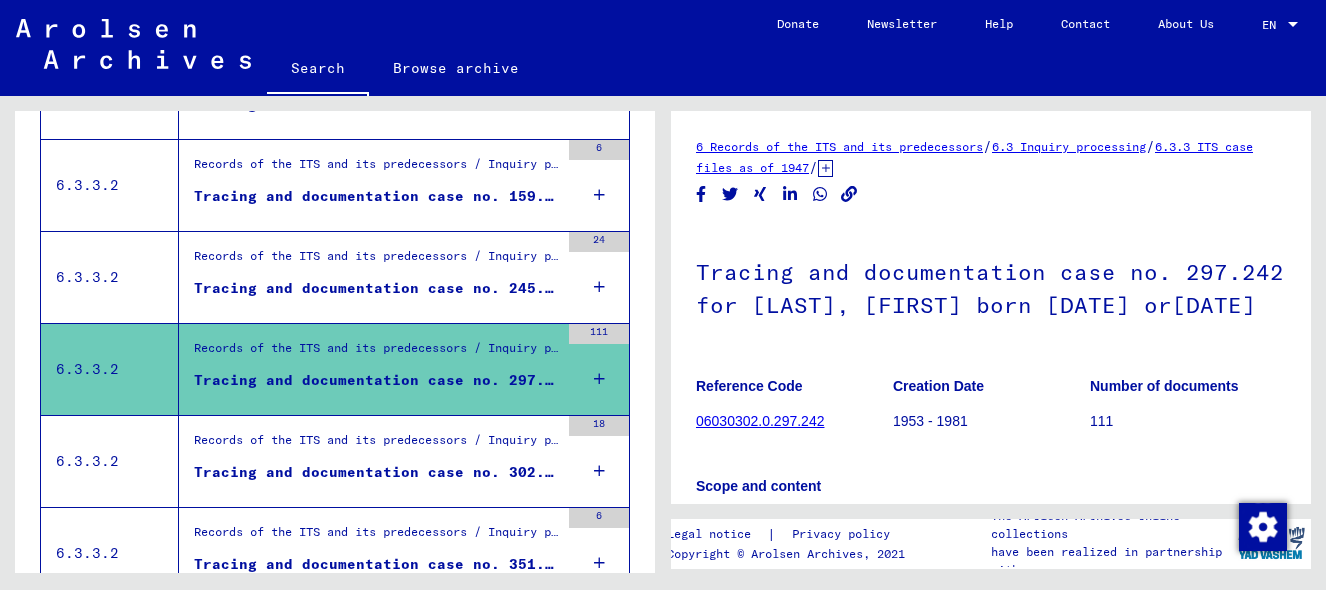 scroll, scrollTop: 0, scrollLeft: 0, axis: both 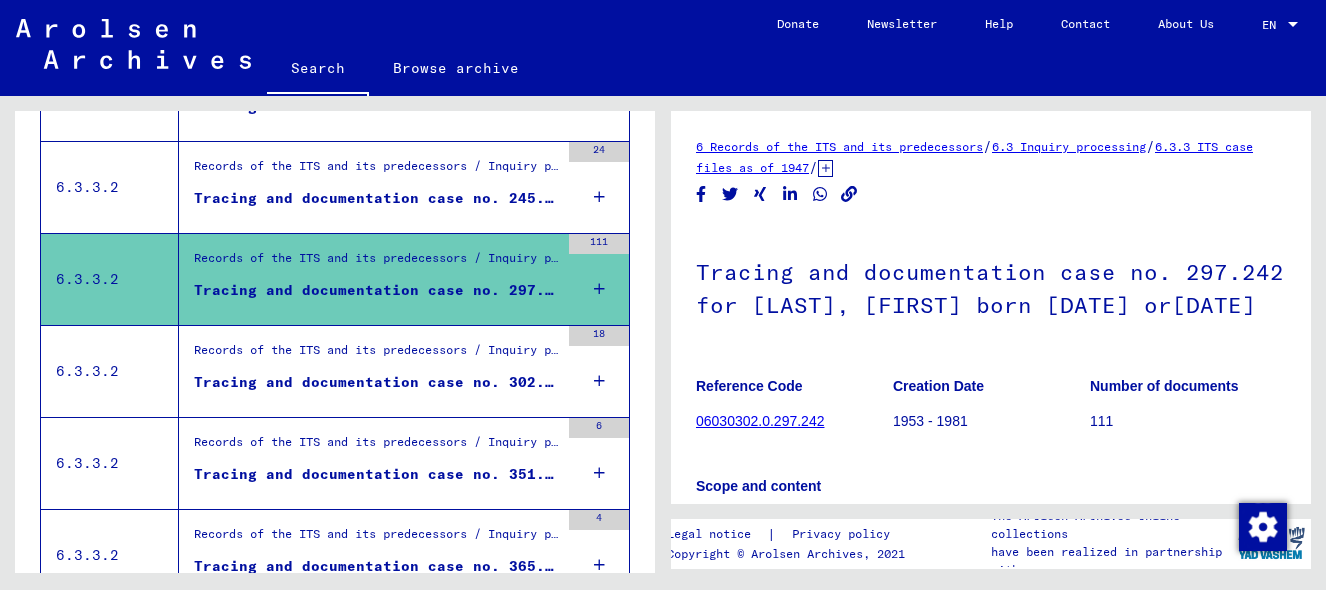 click on "Tracing and documentation case no. 302.190 for [LAST], [FIRST] born [DATE] or[DATE]" at bounding box center (376, 382) 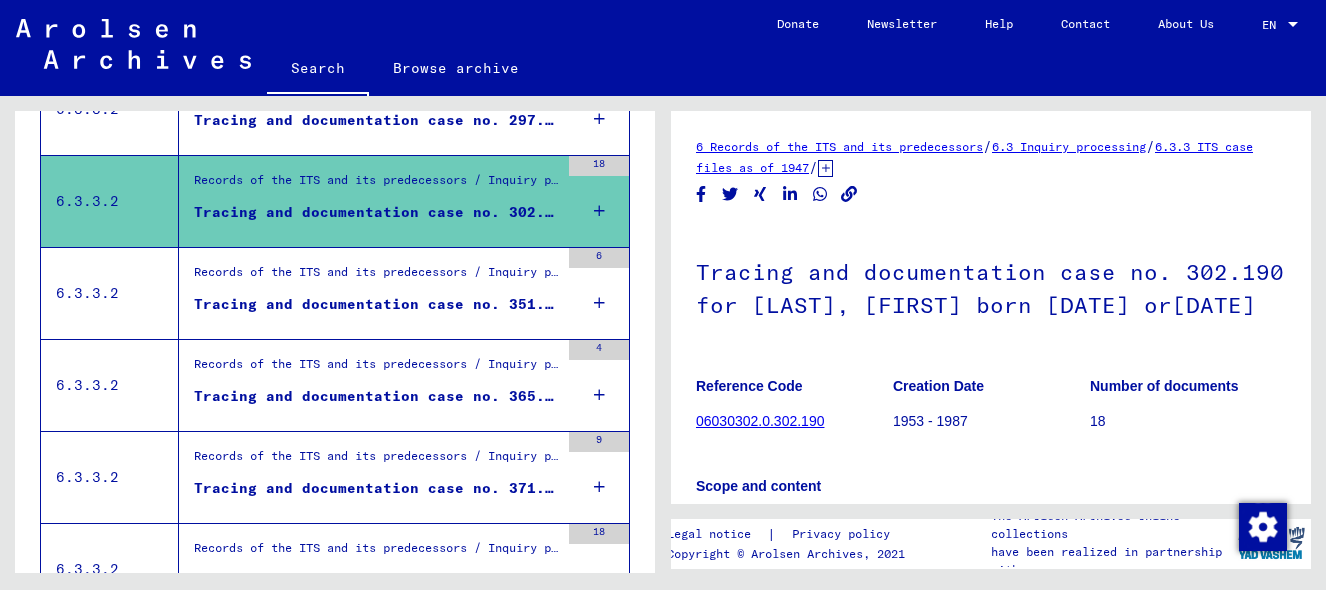 click on "Records of the ITS and its predecessors / Inquiry processing / ITS case files as of 1947 / Repository of T/D cases / Tracing and documentation cases with (T/D) numbers between 250.000 and 499.999 / Tracing and documentation cases with (T/D) numbers between 365.000 and 365.499" at bounding box center (376, 369) 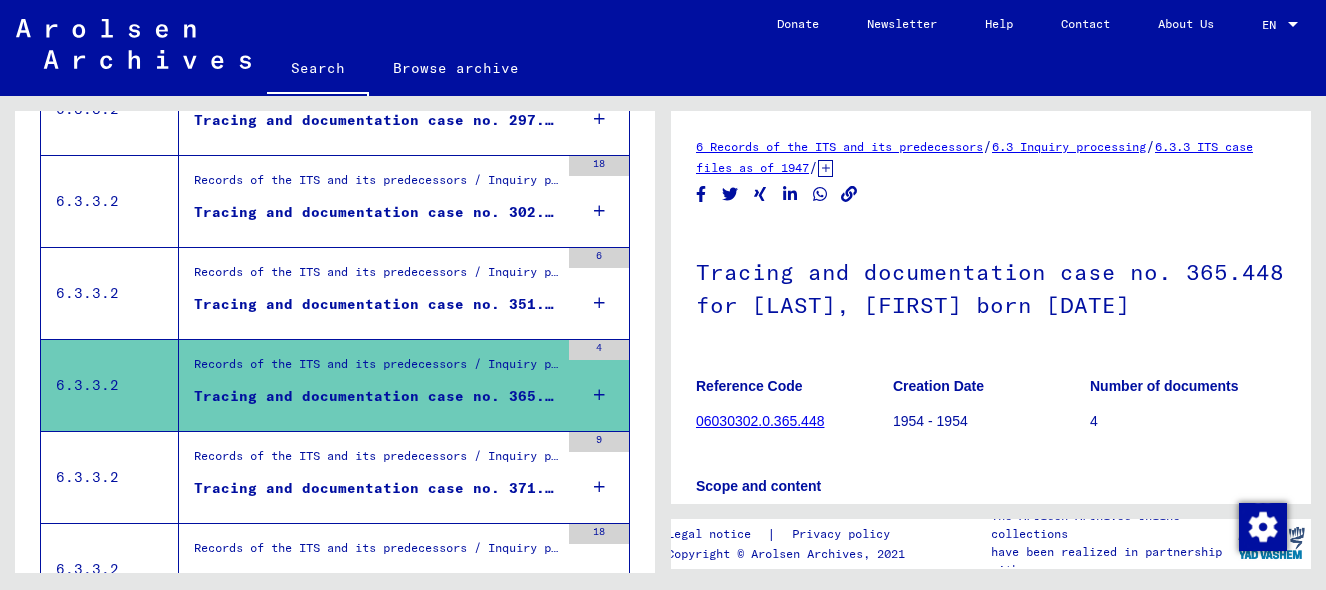 click on "Tracing and documentation case no. 351.037 for [LAST], [FIRST] born [DATE]" at bounding box center [376, 304] 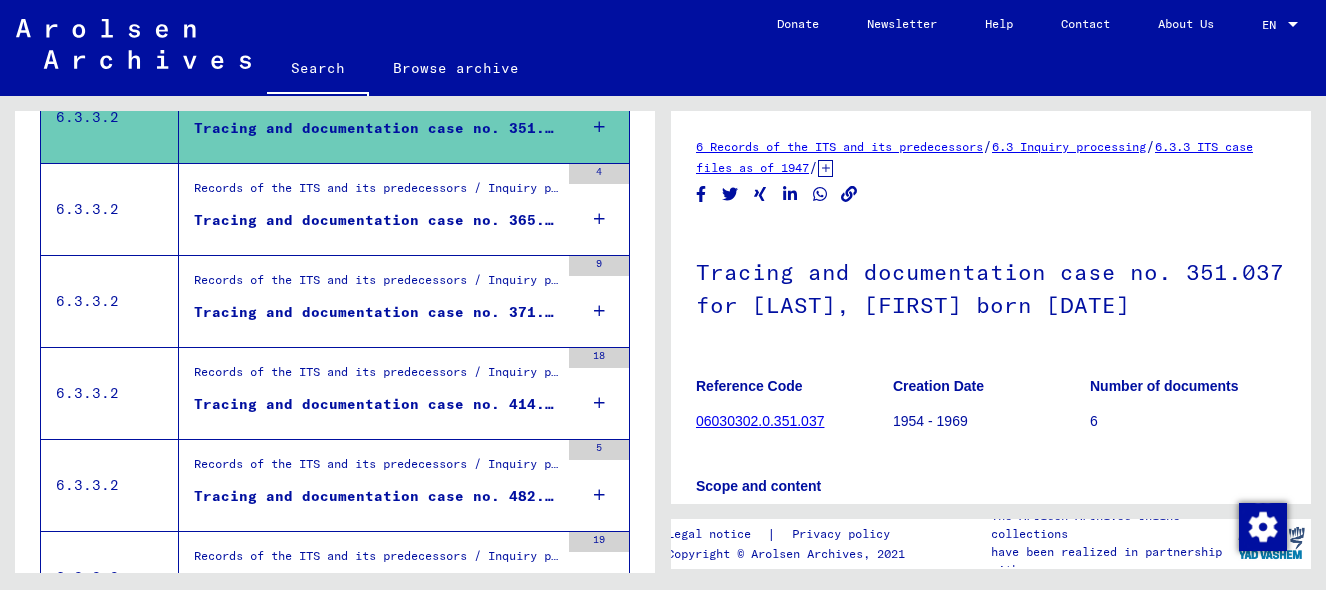 click on "Tracing and documentation case no. 371.793 for [LAST], [FIRST] born [DATE]" at bounding box center (376, 312) 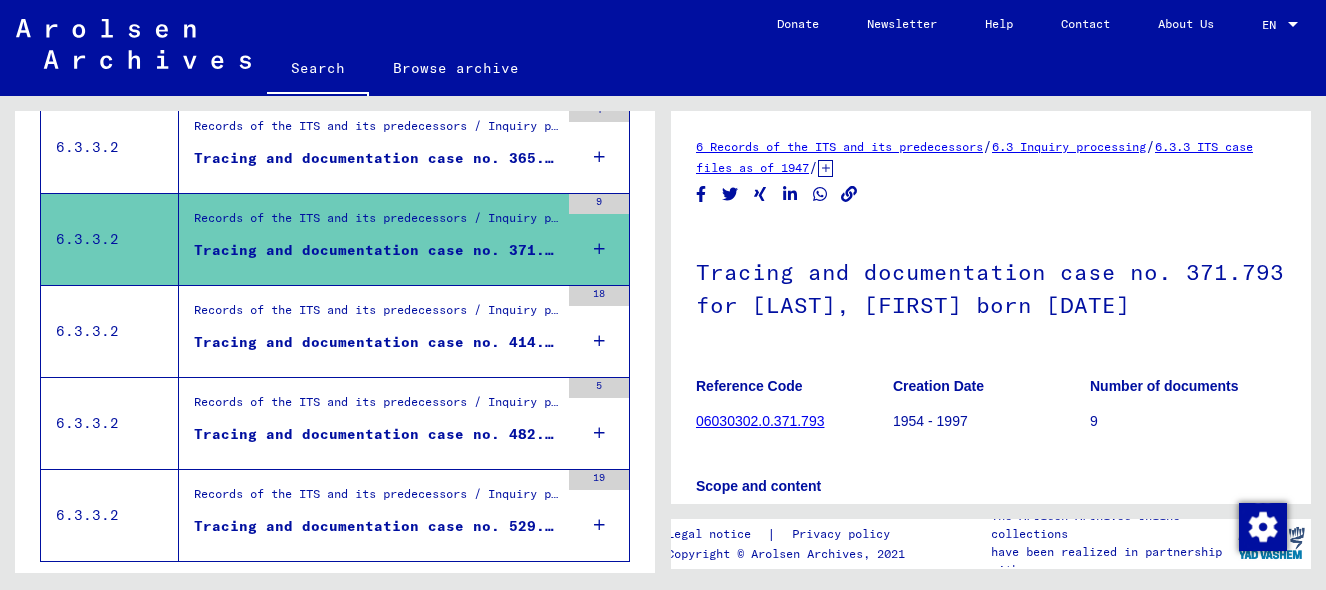 click on "Records of the ITS and its predecessors / Inquiry processing / ITS case files as of 1947 / Repository of T/D cases / Tracing and documentation cases with (T/D) numbers between 250.000 and 499.999 / Tracing and documentation cases with (T/D) numbers between 414.500 and 414.999" at bounding box center [376, 315] 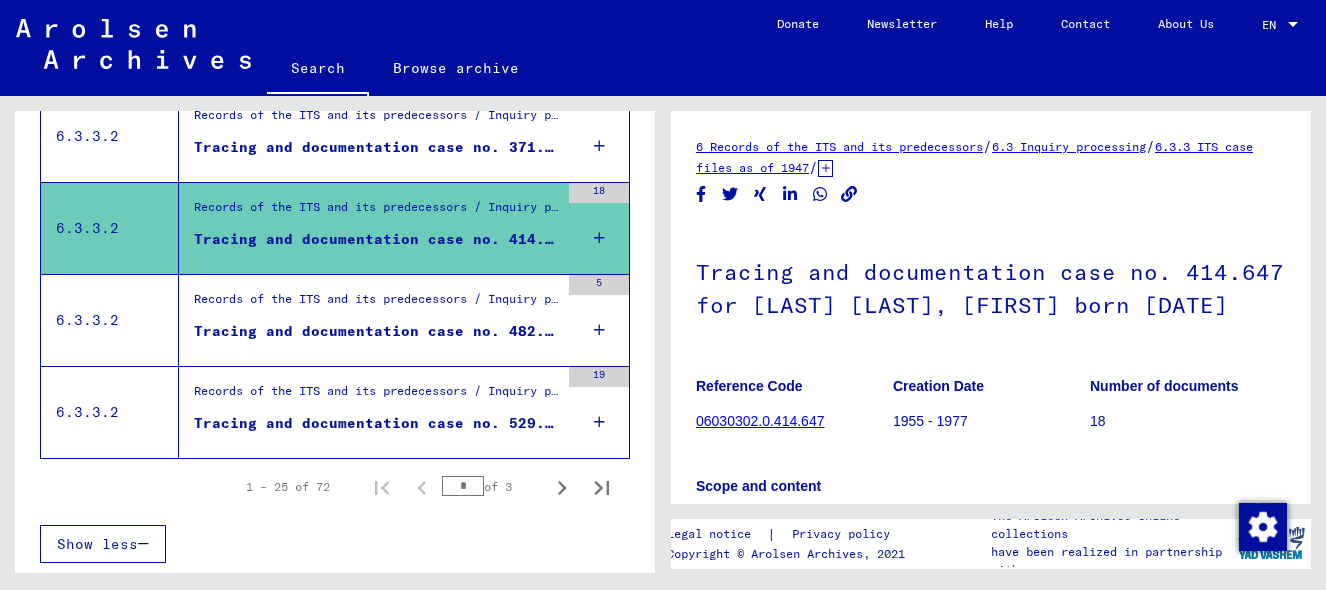 click on "Records of the ITS and its predecessors / Inquiry processing / ITS case files as of 1947 / Repository of T/D cases / Tracing and documentation cases with (T/D) numbers between 250.000 and 499.999 / Tracing and documentation cases with (T/D) numbers between 482.000 and 482.499" at bounding box center [376, 304] 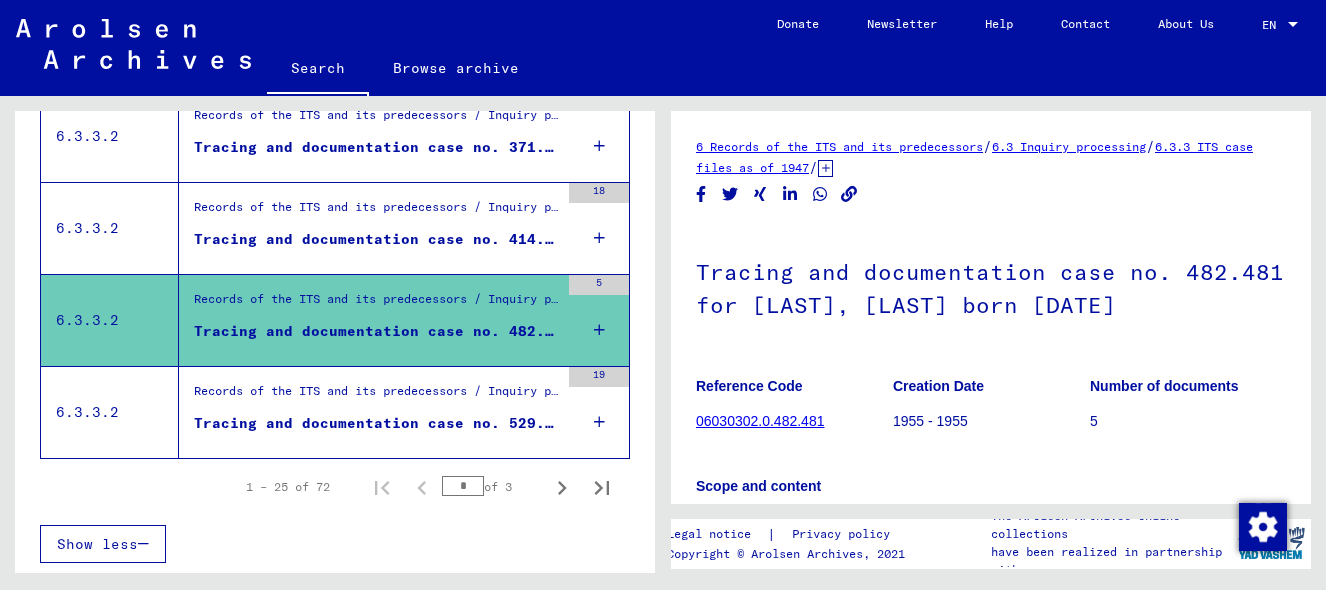 click on "Tracing and documentation case no. 529.977 for [LAST], [LAST] born [DATE]" at bounding box center (376, 423) 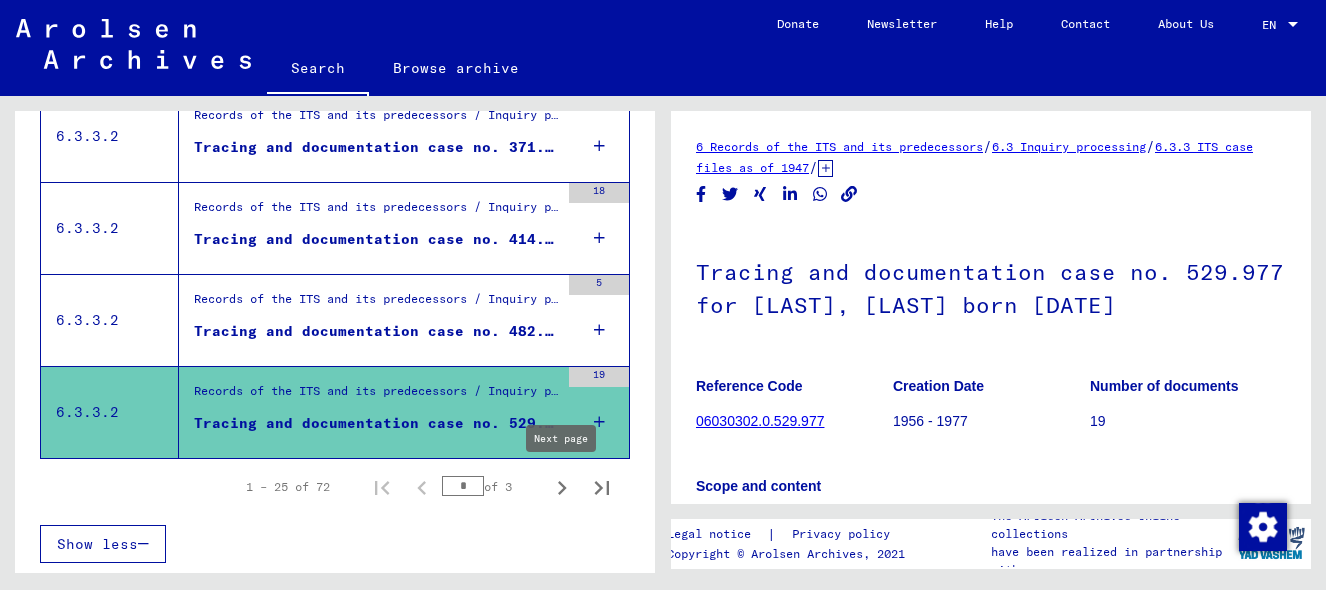 click 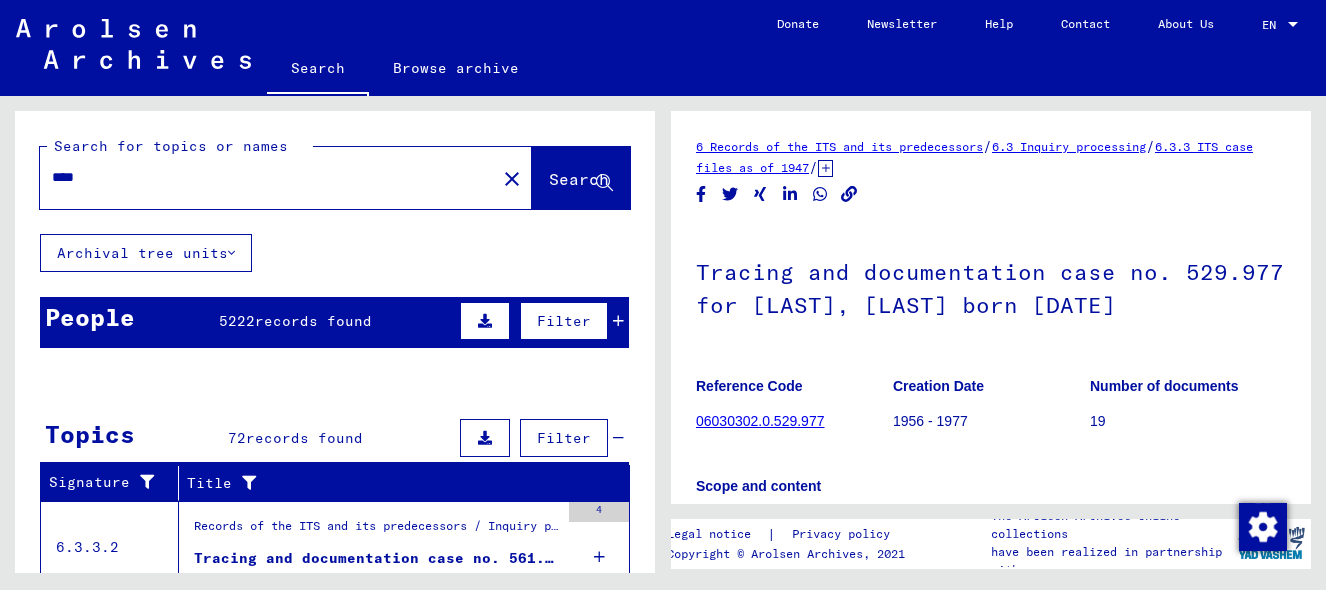 click on "****" at bounding box center [268, 177] 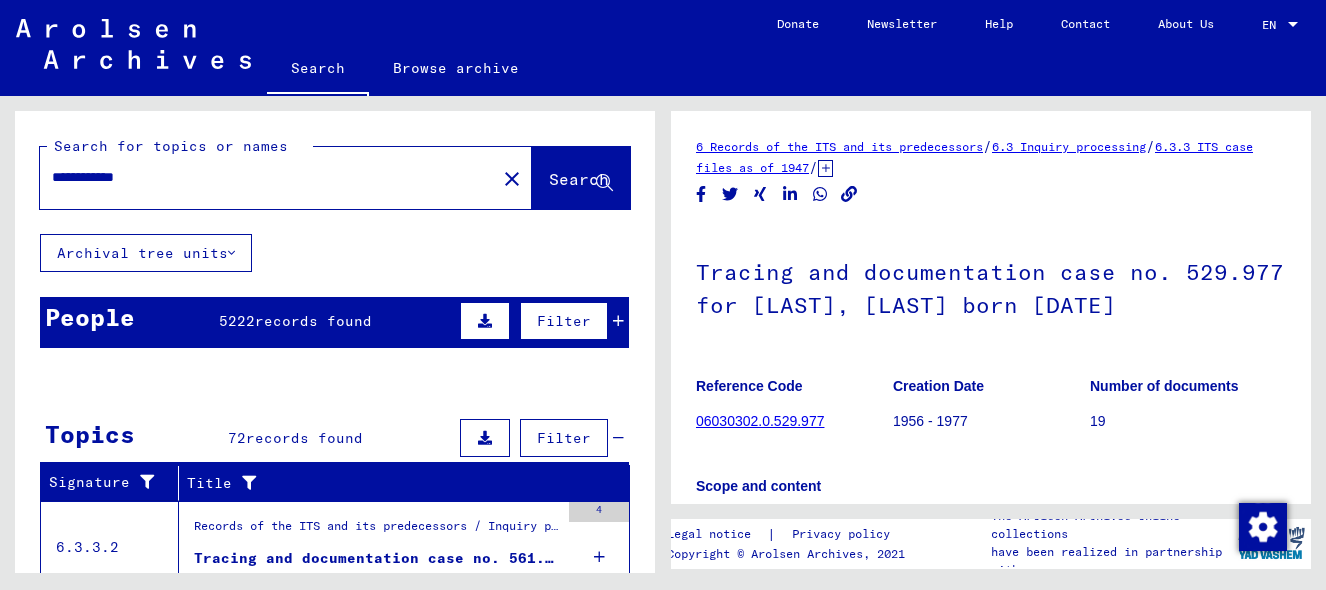 type on "**********" 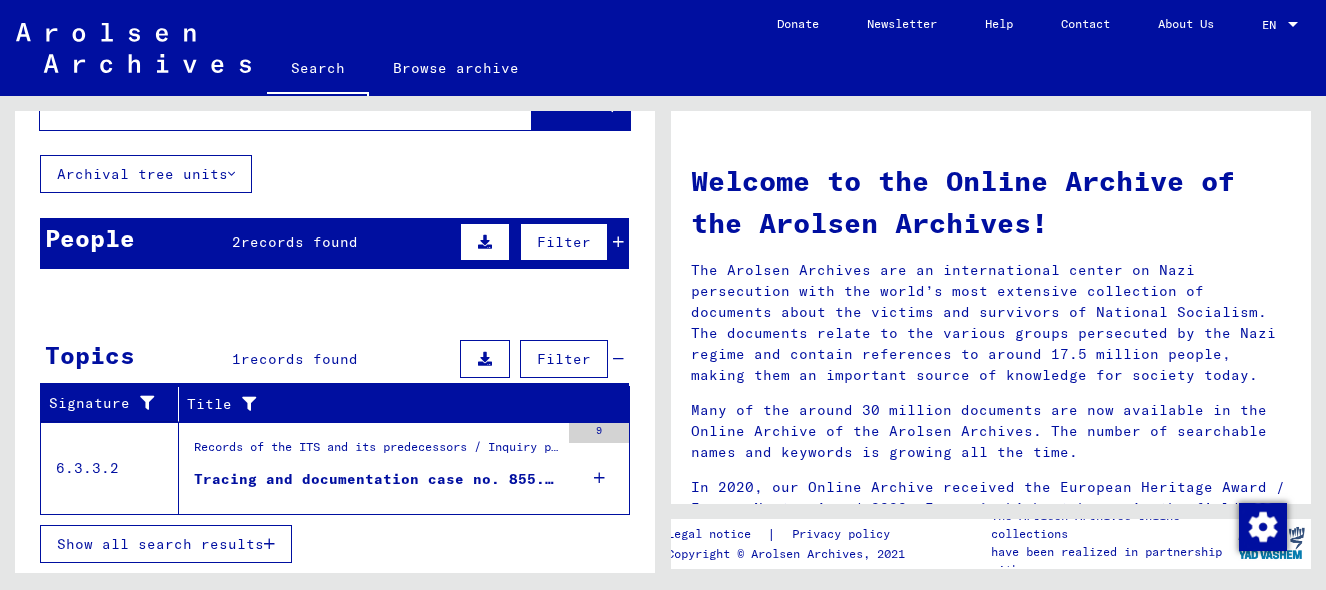 click on "Records of the ITS and its predecessors / Inquiry processing / ITS case files as of 1947 / Repository of T/D cases / Tracing and documentation cases with (T/D) numbers between 750.000 and 999.999 / Tracing and documentation cases with (T/D) numbers between 855.000 and 855.499" at bounding box center [376, 452] 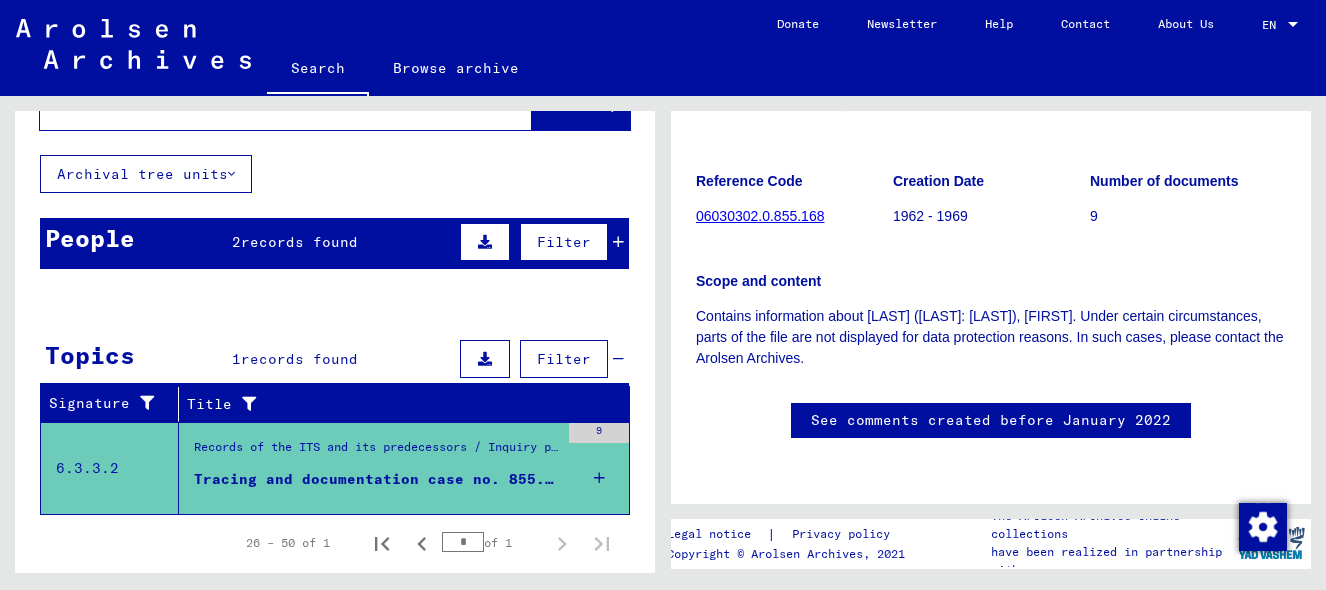 click at bounding box center [618, 242] 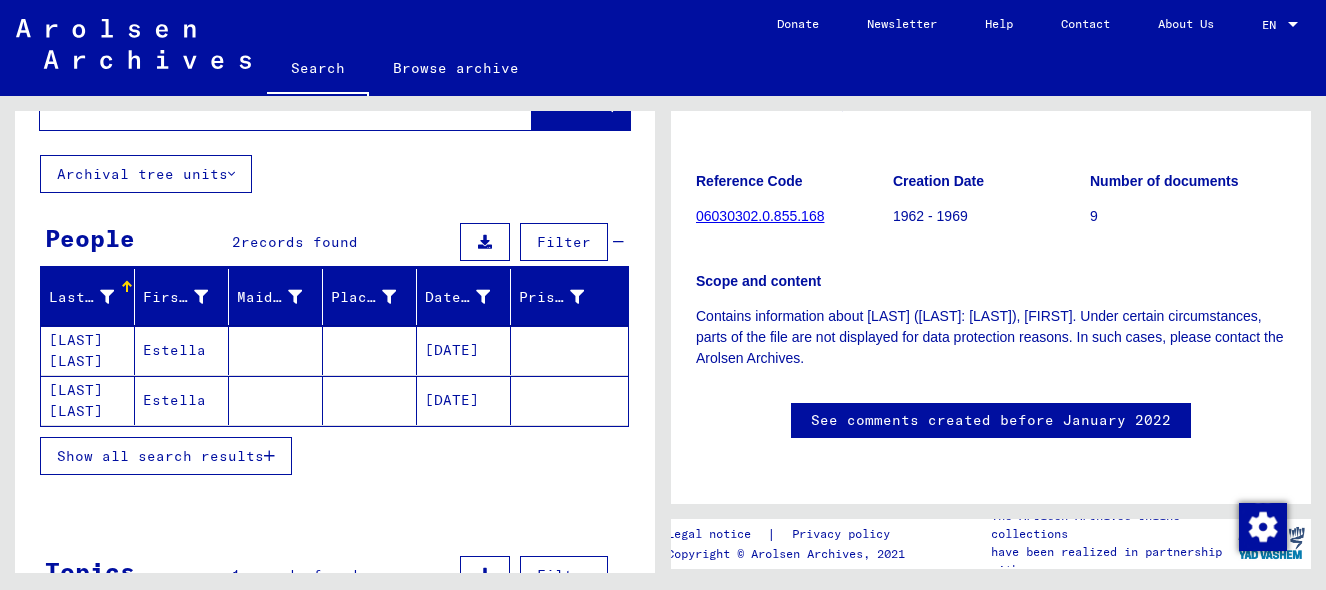 click on "[LAST] [LAST]" at bounding box center (88, 400) 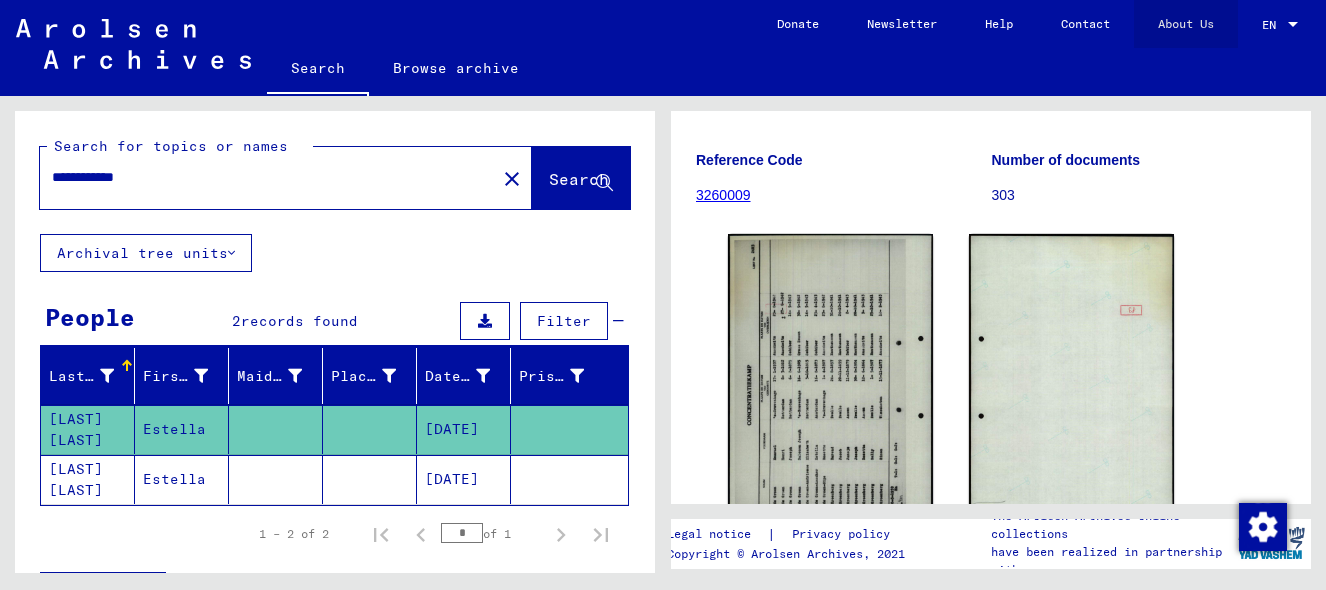 click on "About Us" 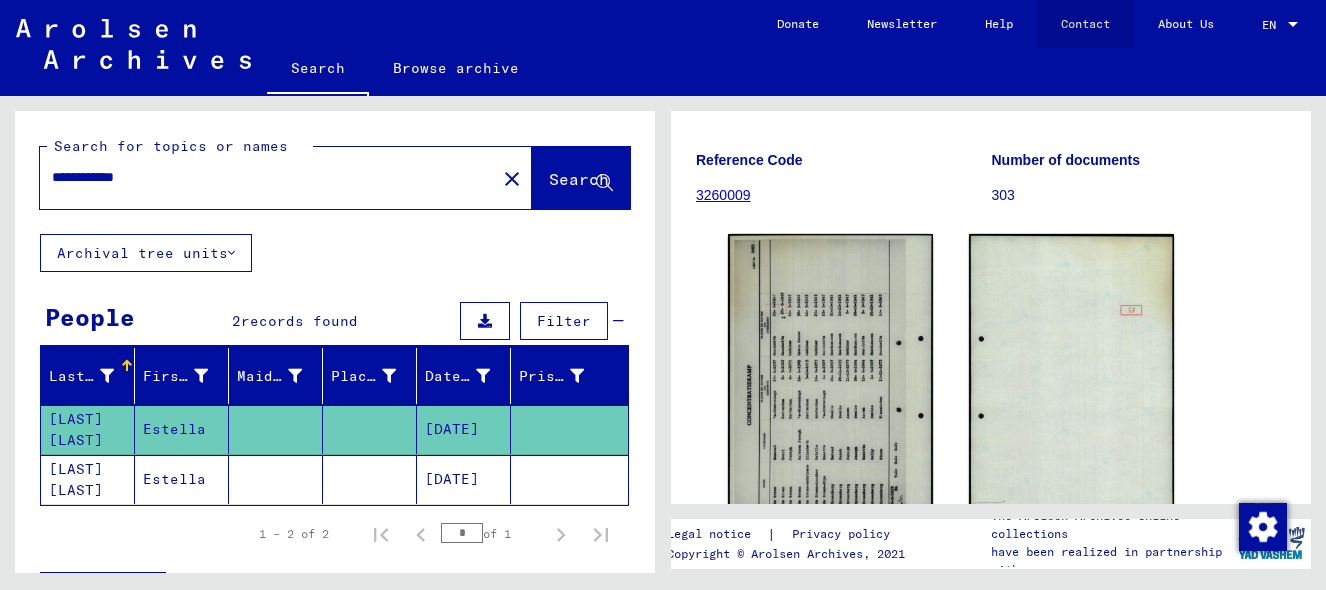 click on "Contact" 